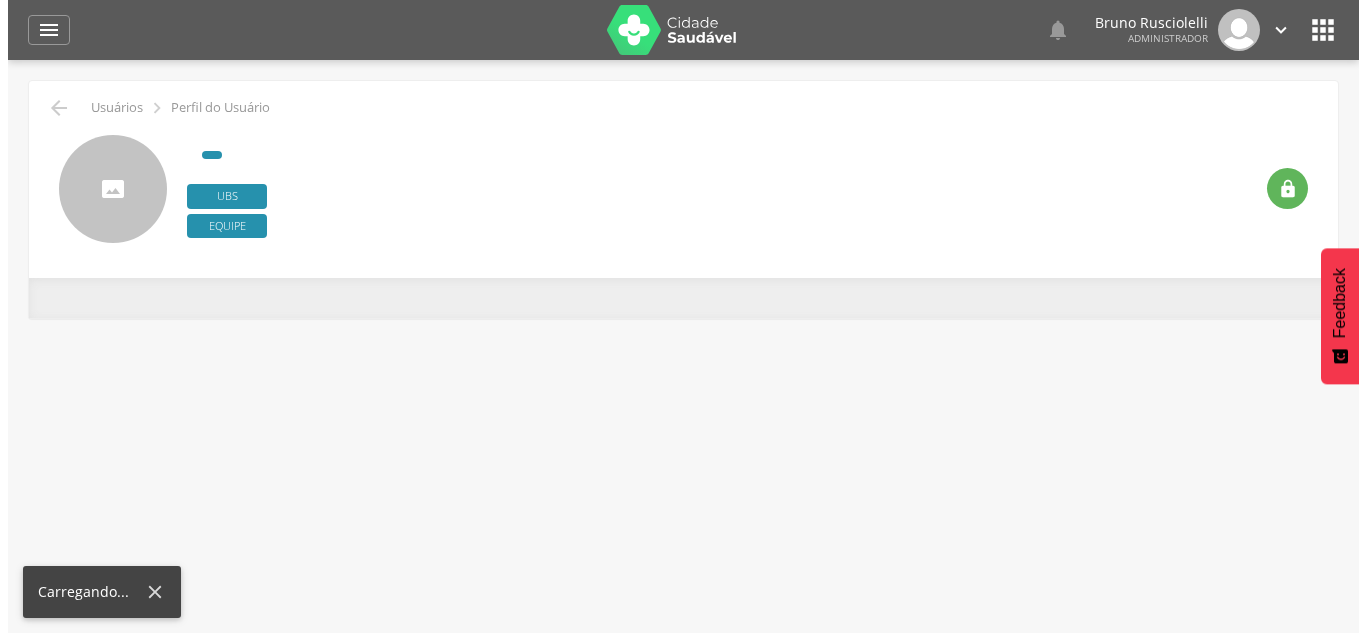 scroll, scrollTop: 0, scrollLeft: 0, axis: both 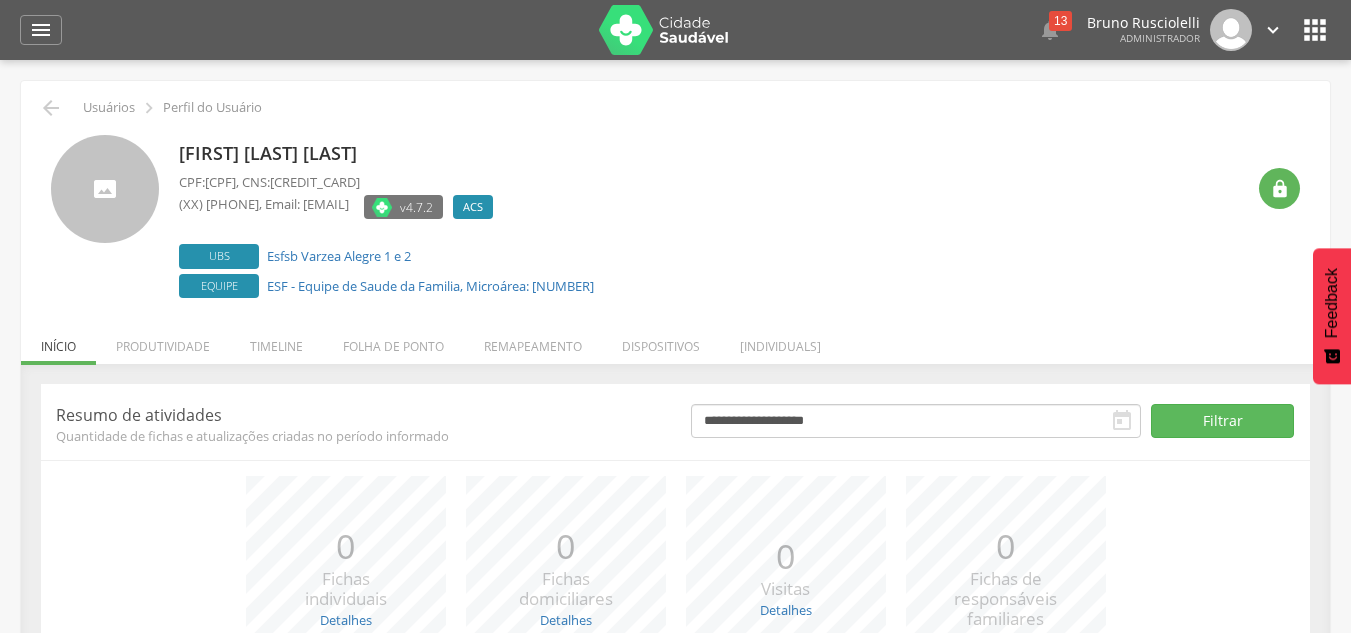 click on "Dispositivos" at bounding box center [661, 341] 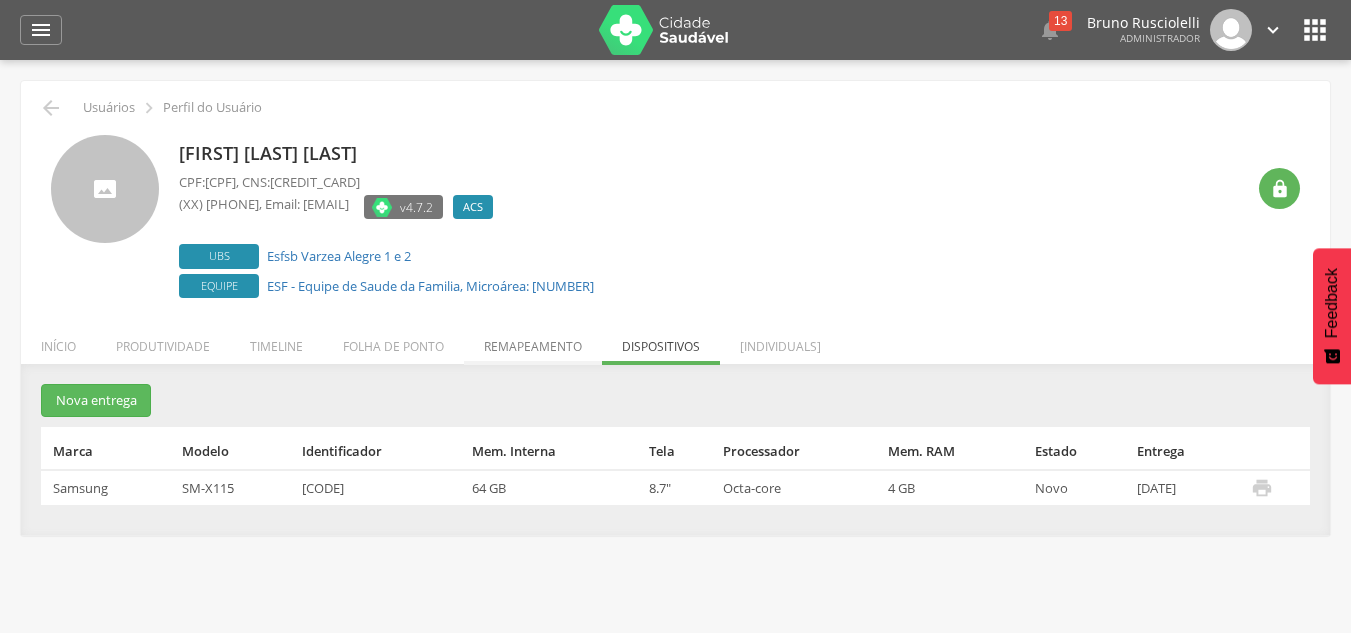 click on "Remapeamento" at bounding box center (533, 341) 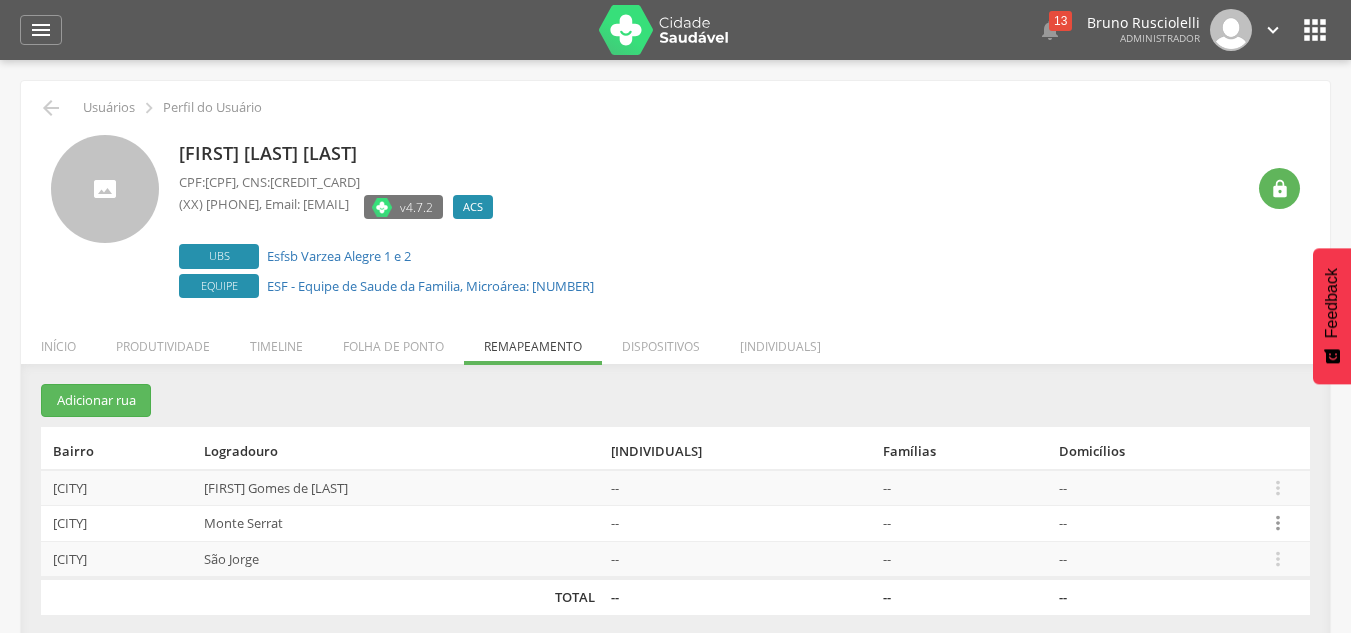 click on "" at bounding box center [1278, 523] 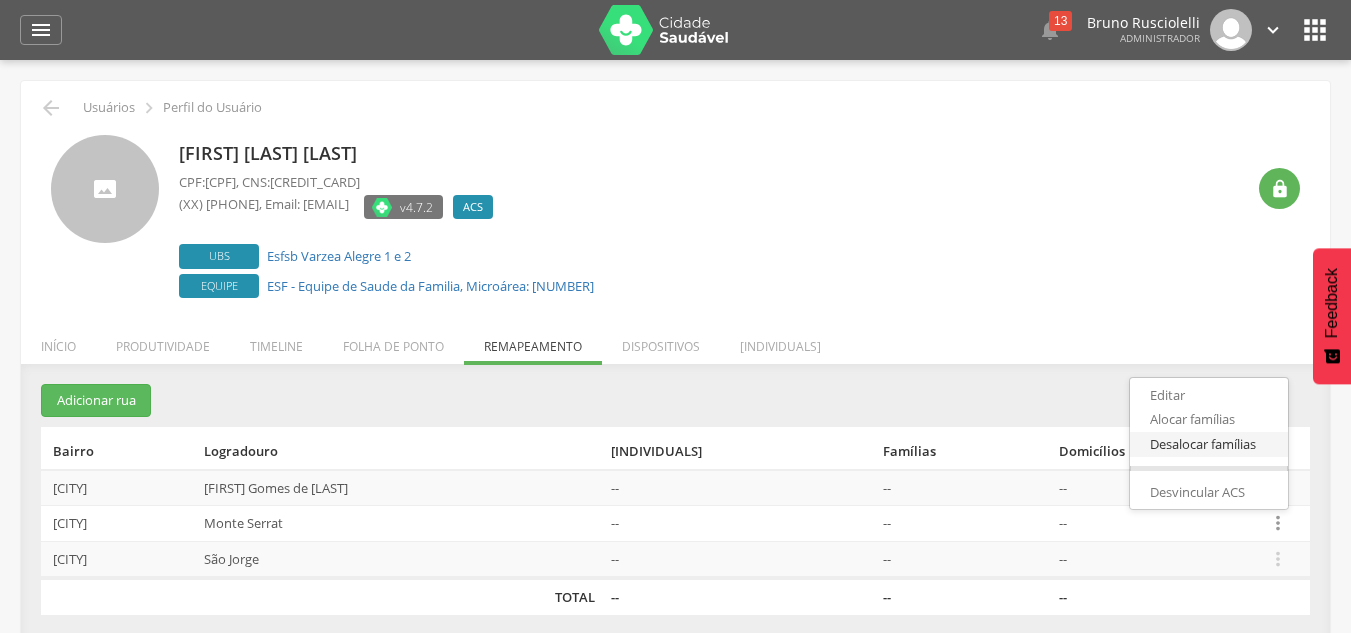 click on "Desalocar famílias" at bounding box center (1209, 444) 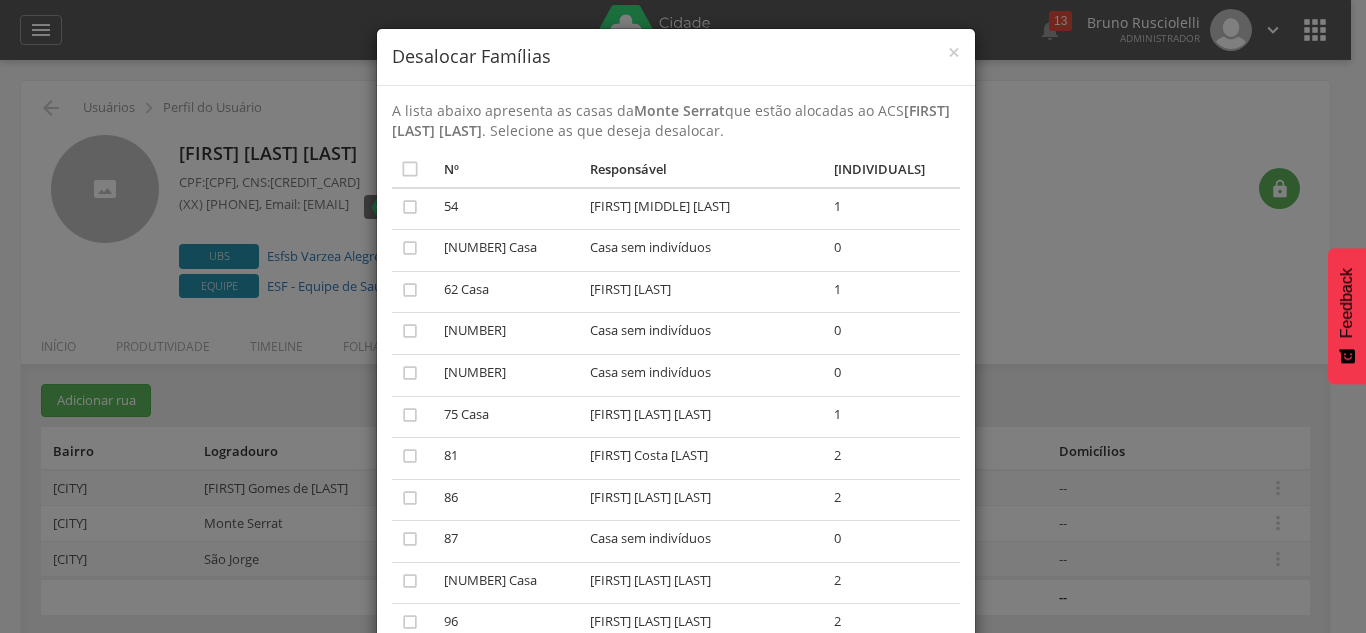 scroll, scrollTop: 0, scrollLeft: 0, axis: both 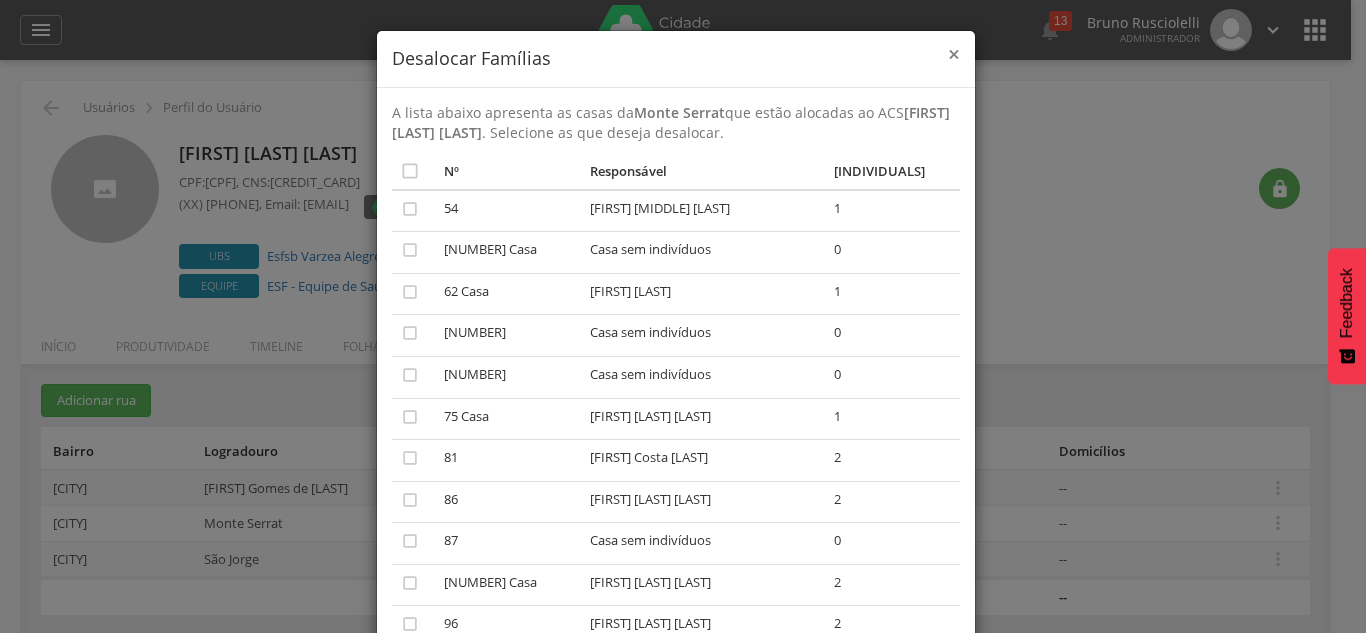 click on "×" at bounding box center (954, 54) 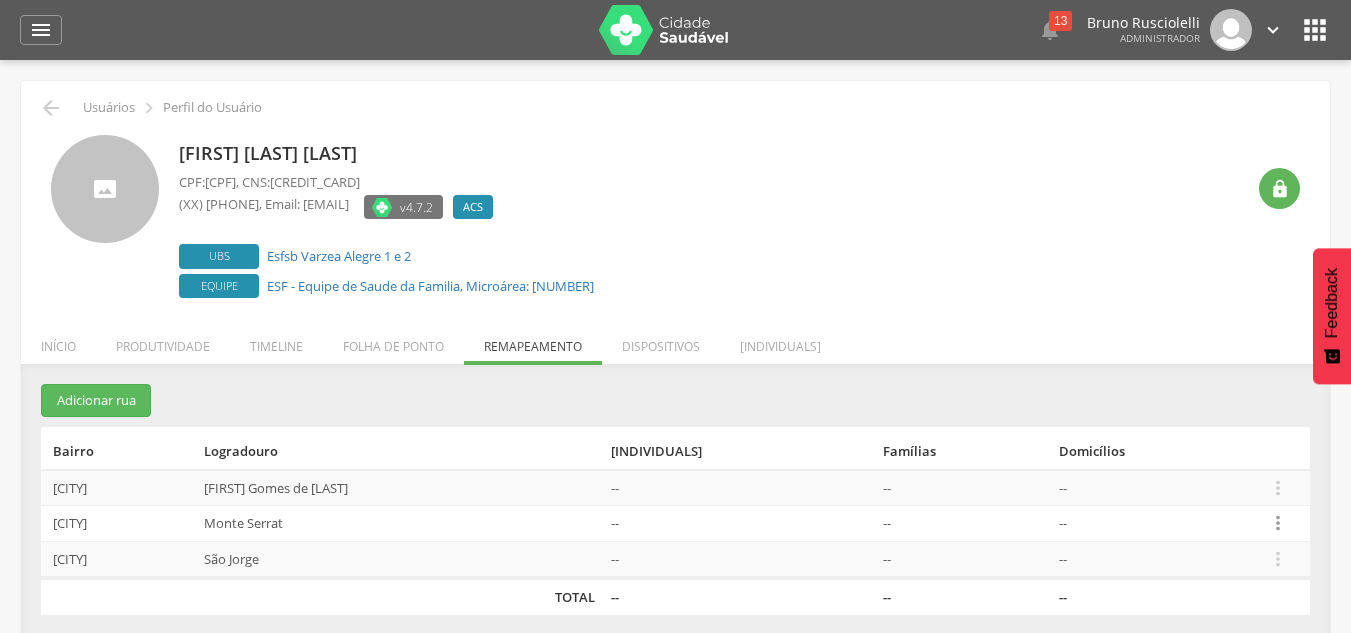 click on "" at bounding box center [1278, 523] 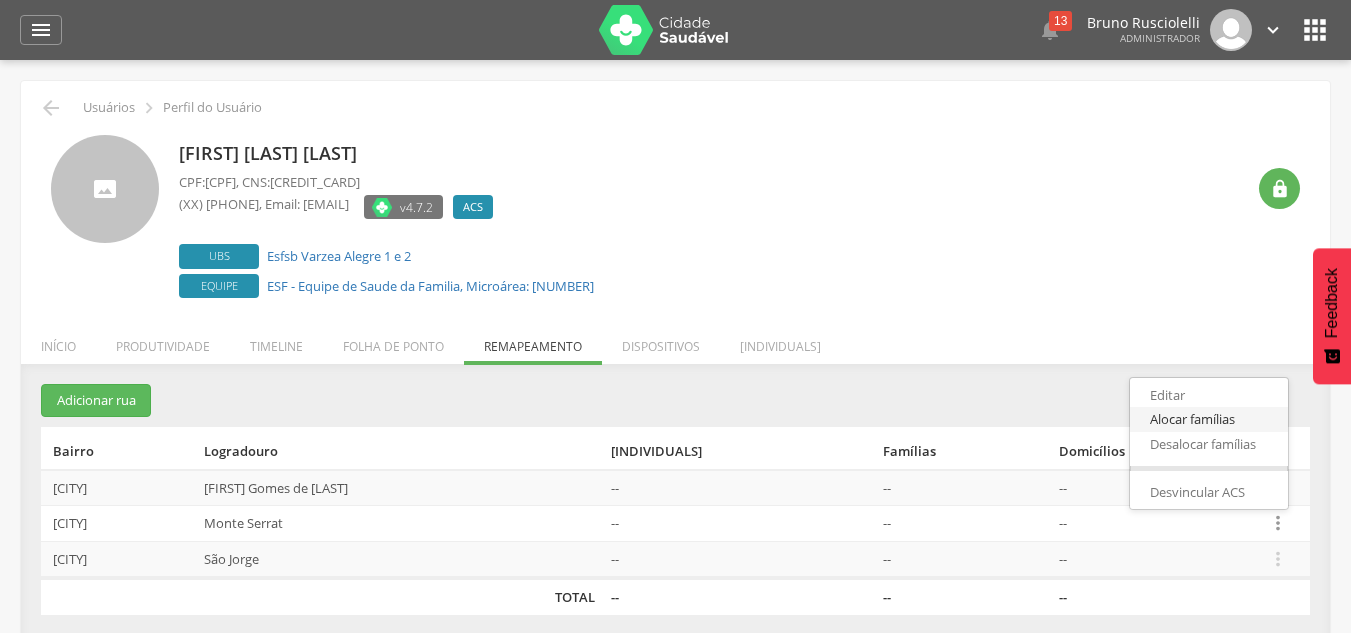 click on "Alocar famílias" at bounding box center (1209, 419) 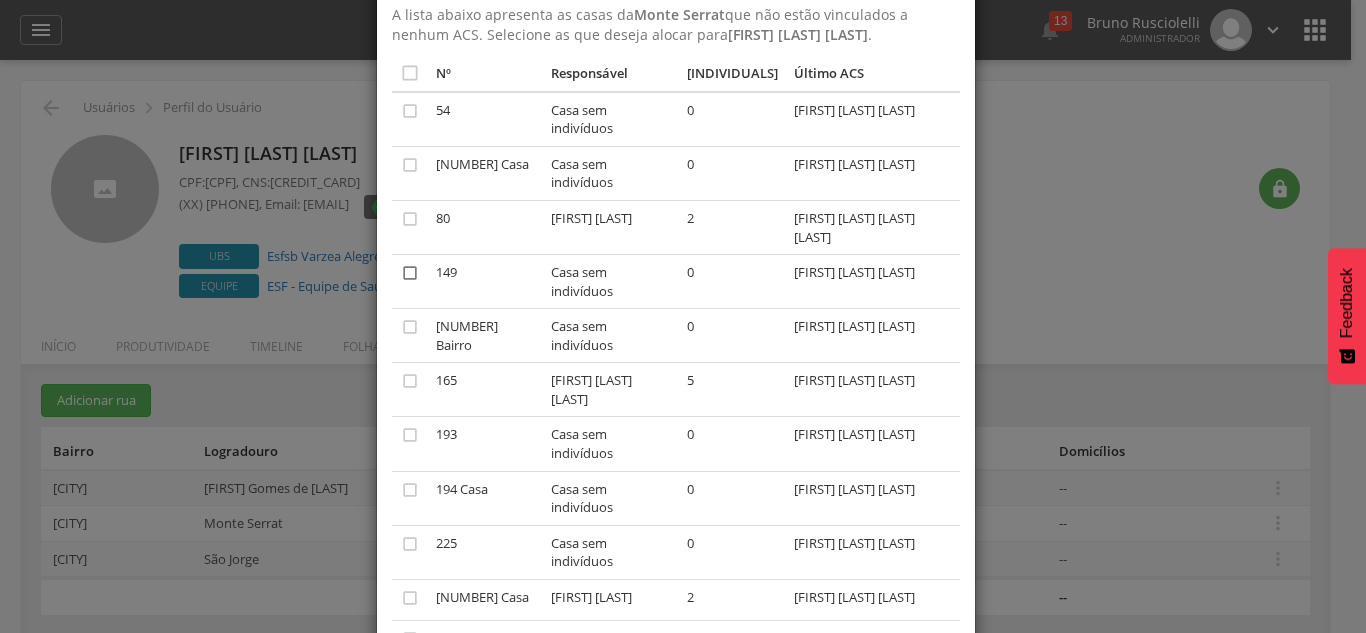 scroll, scrollTop: 99, scrollLeft: 0, axis: vertical 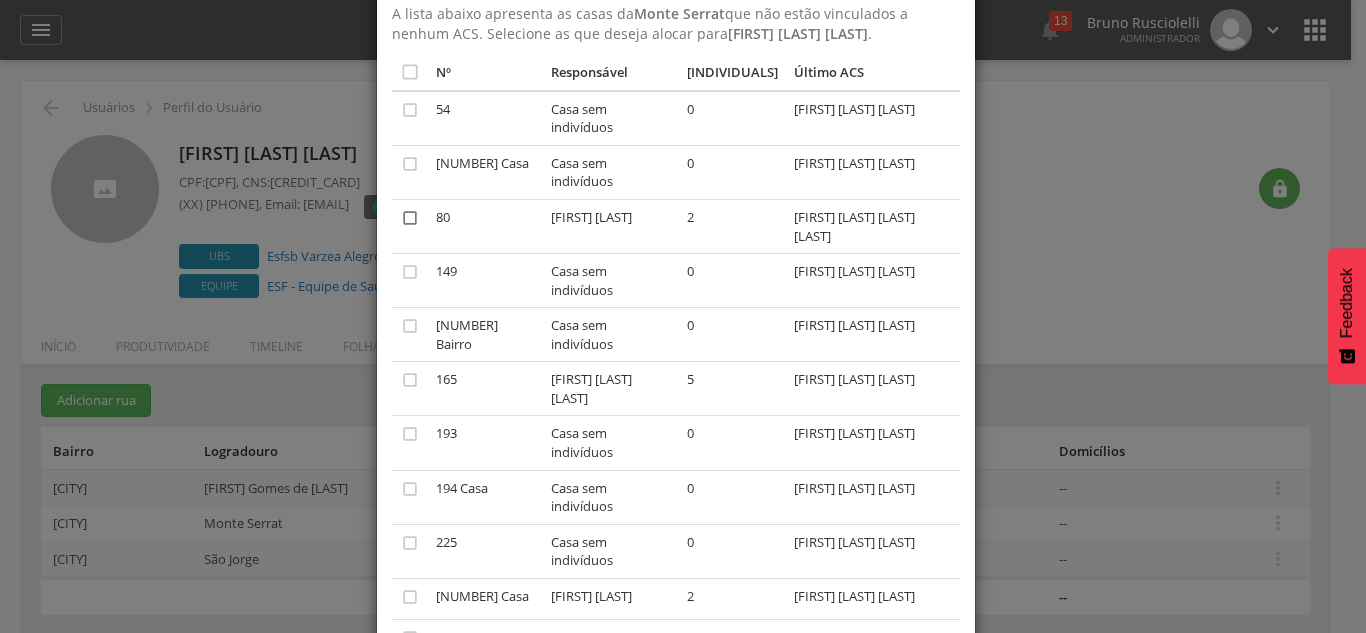 click on "" at bounding box center (410, 218) 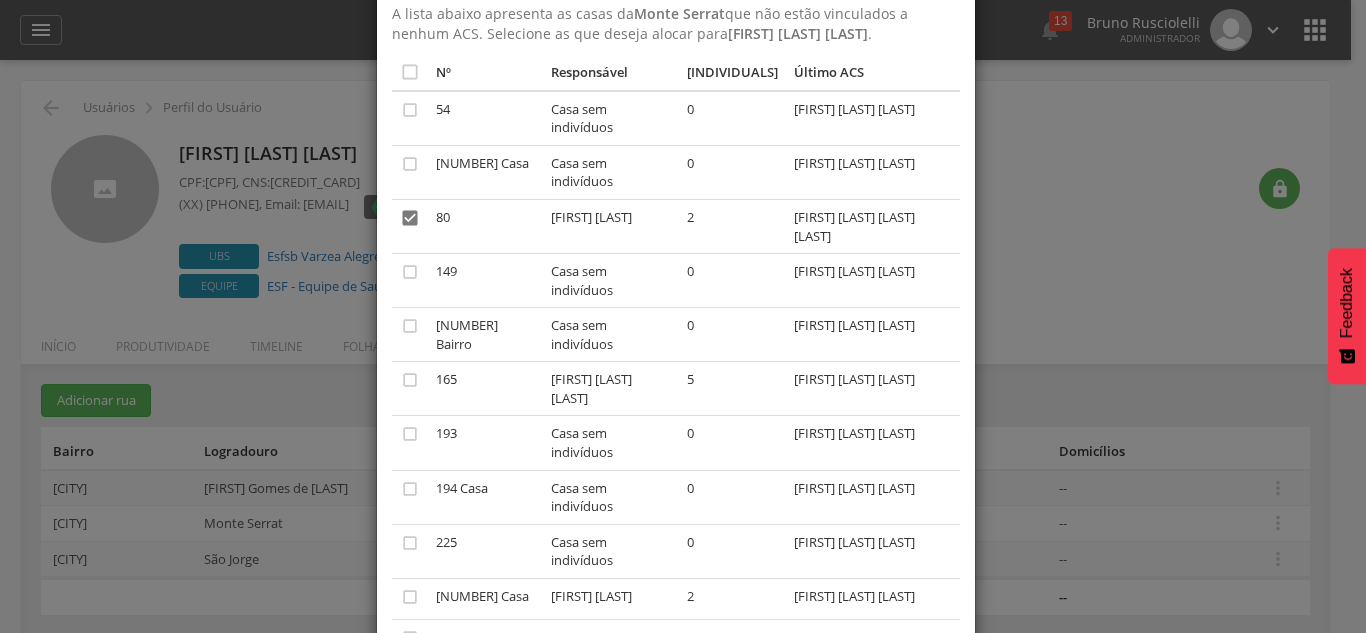 click on "" at bounding box center (410, 218) 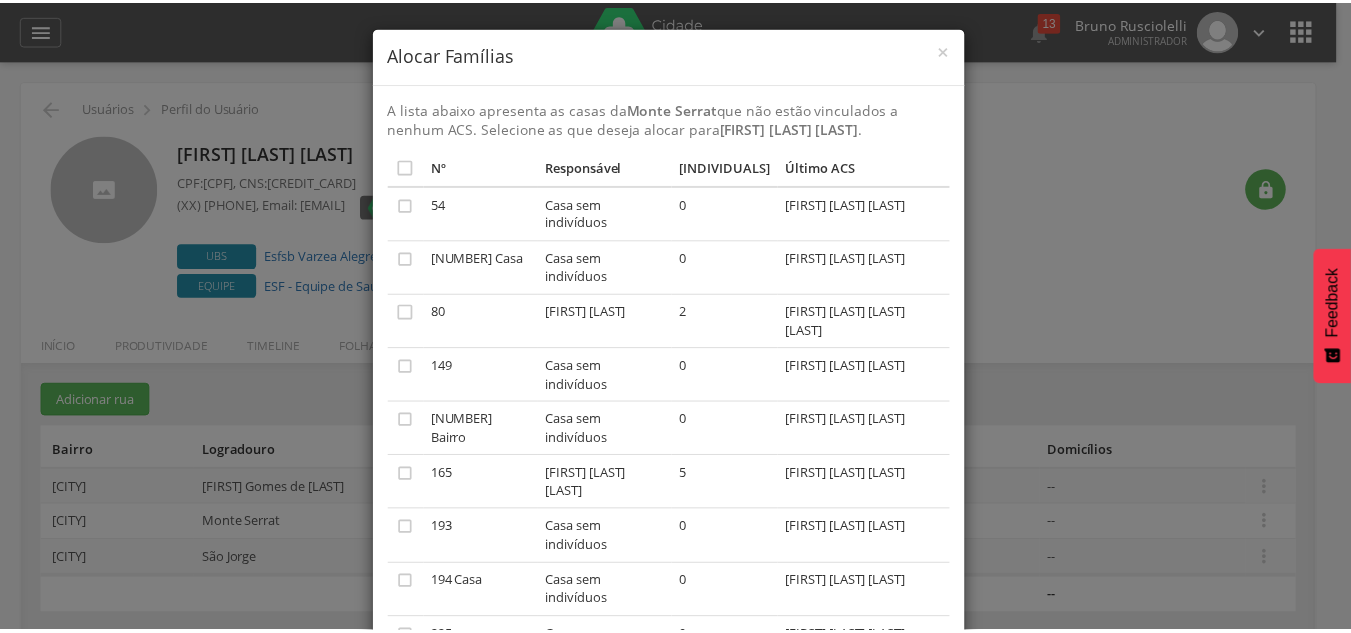 scroll, scrollTop: 0, scrollLeft: 0, axis: both 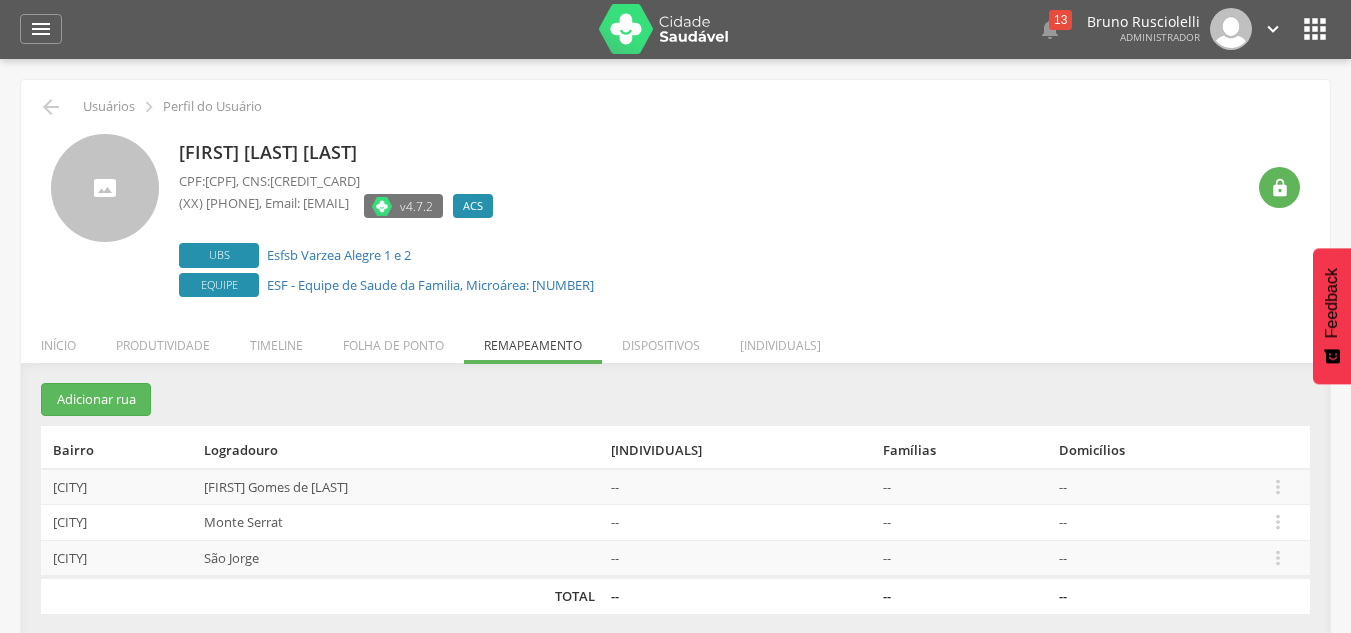 click on "Produtividade" at bounding box center [163, 340] 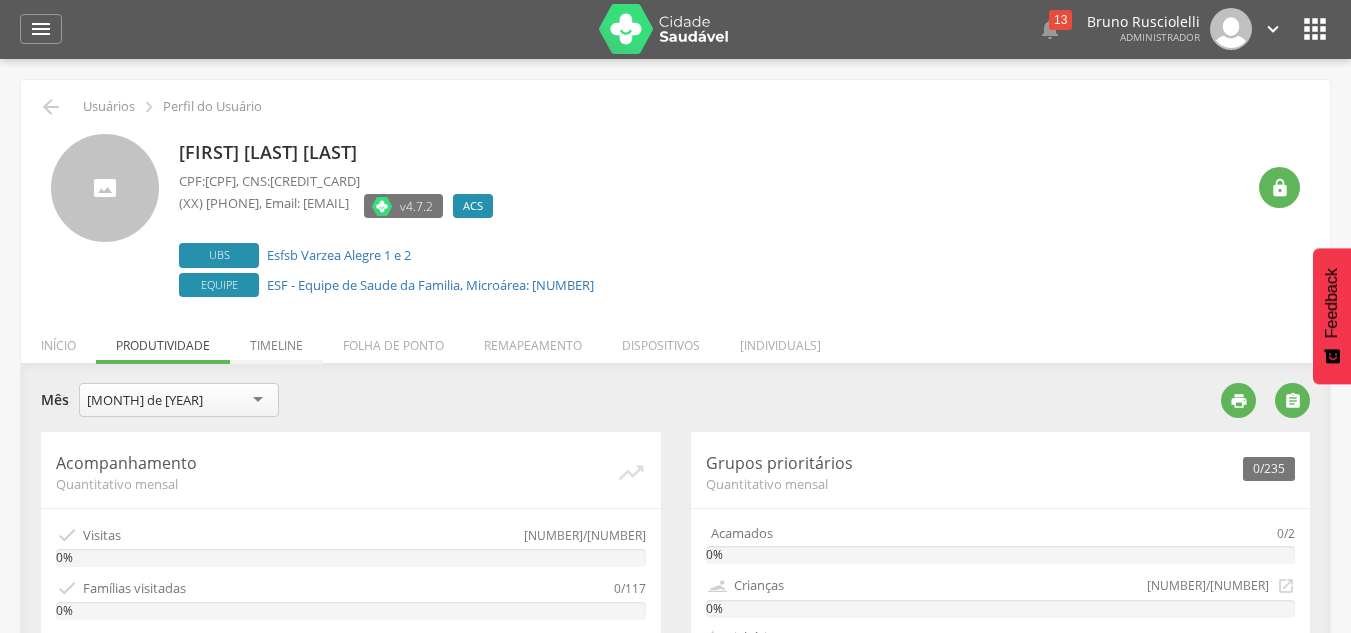 click on "Timeline" at bounding box center [276, 340] 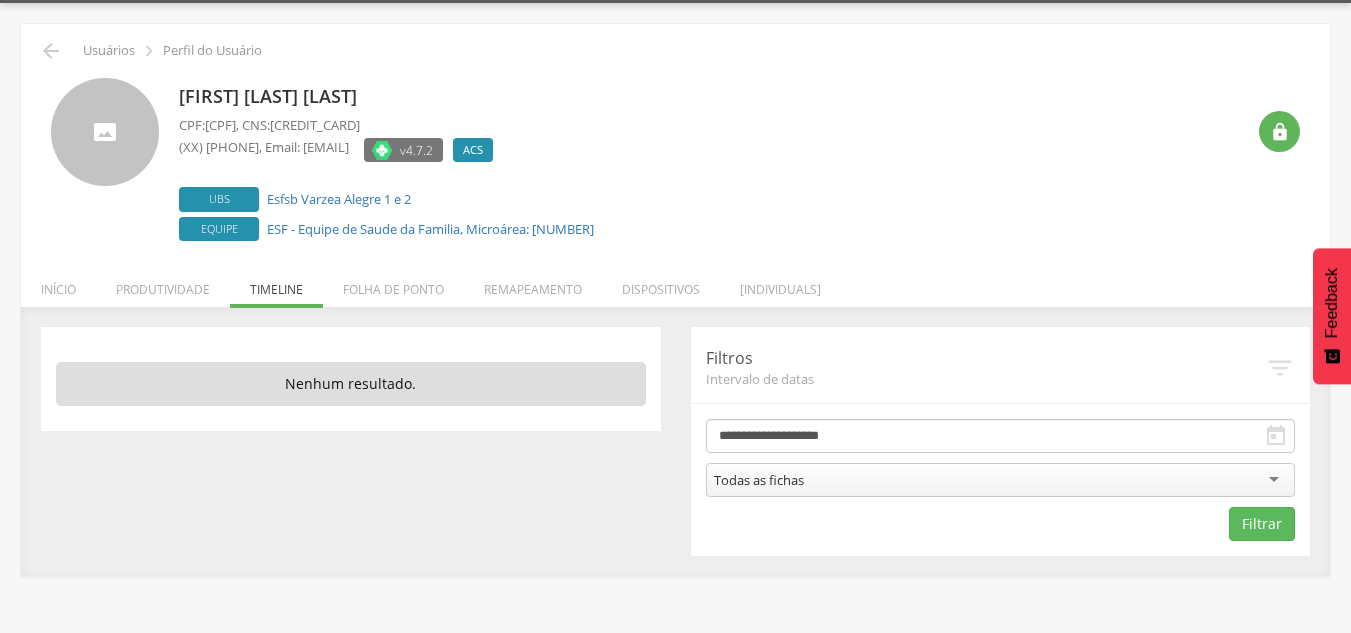 scroll, scrollTop: 60, scrollLeft: 0, axis: vertical 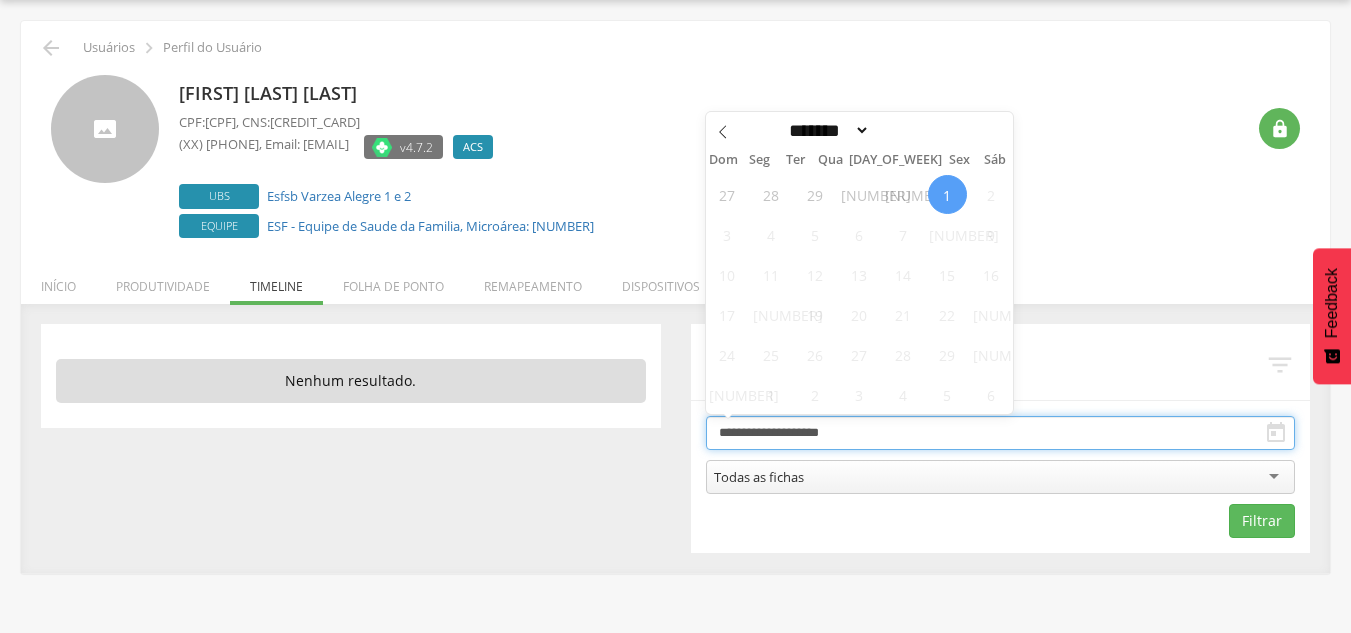 click on "**********" at bounding box center [1001, 433] 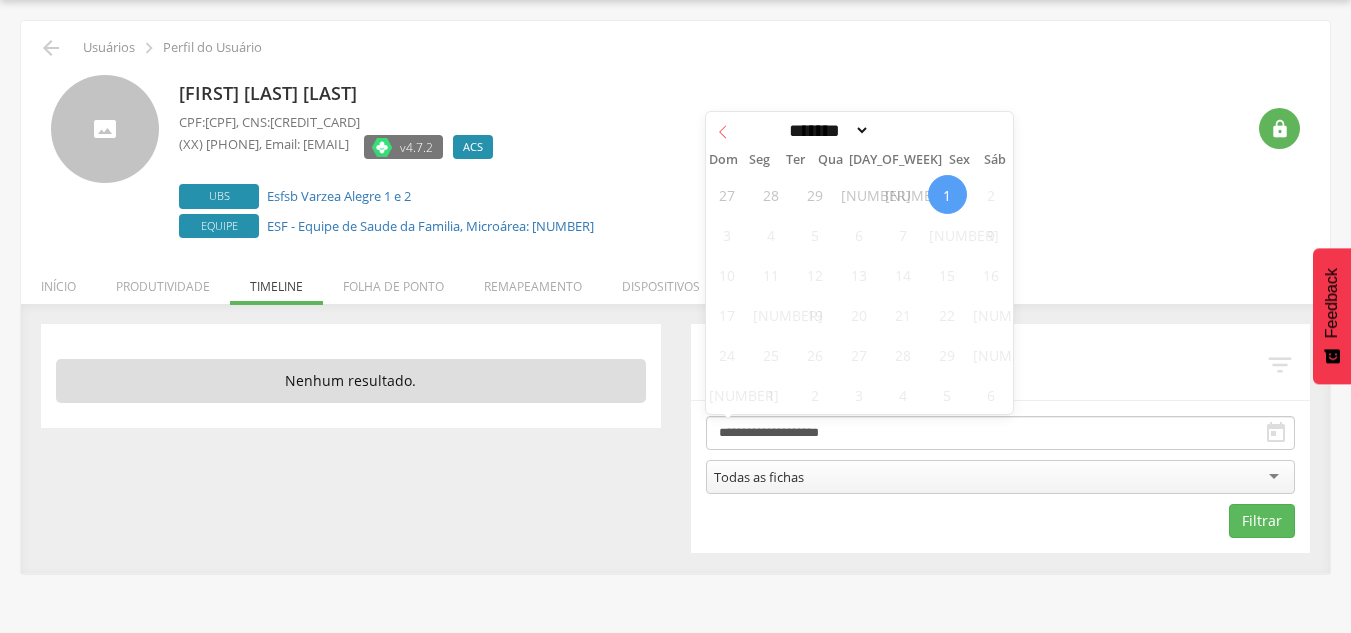 click at bounding box center (723, 129) 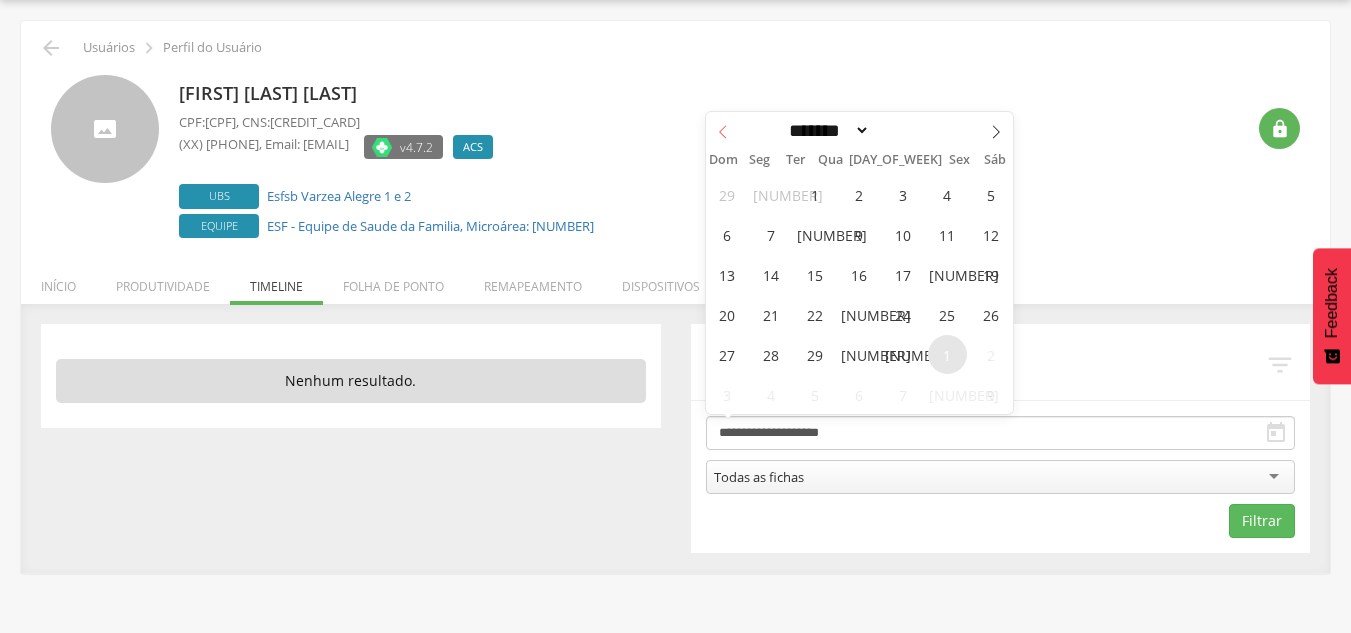 click at bounding box center [723, 129] 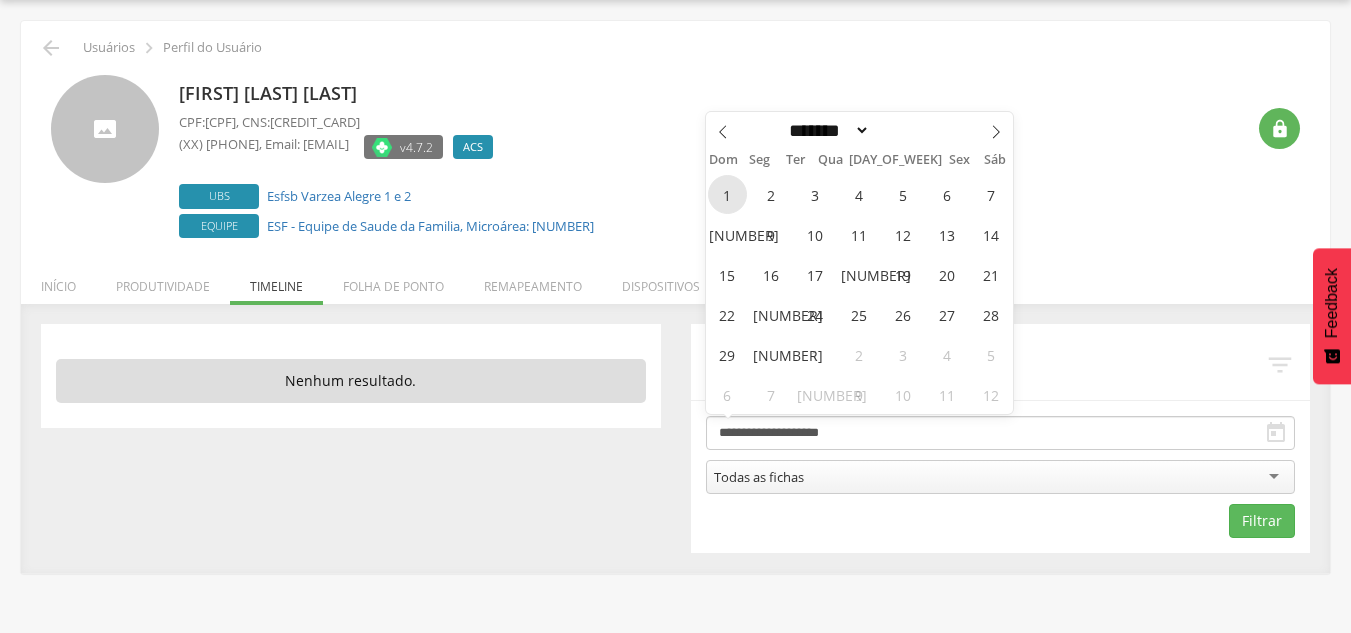 drag, startPoint x: 723, startPoint y: 197, endPoint x: 837, endPoint y: 159, distance: 120.16655 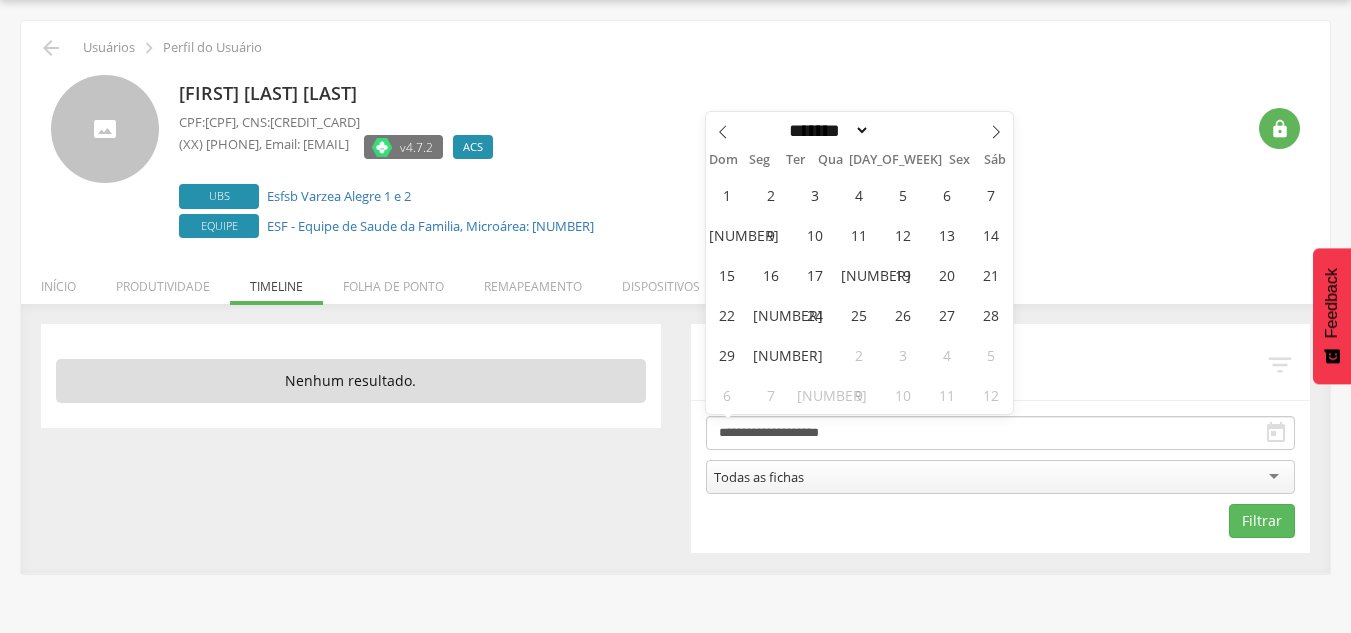 type on "**********" 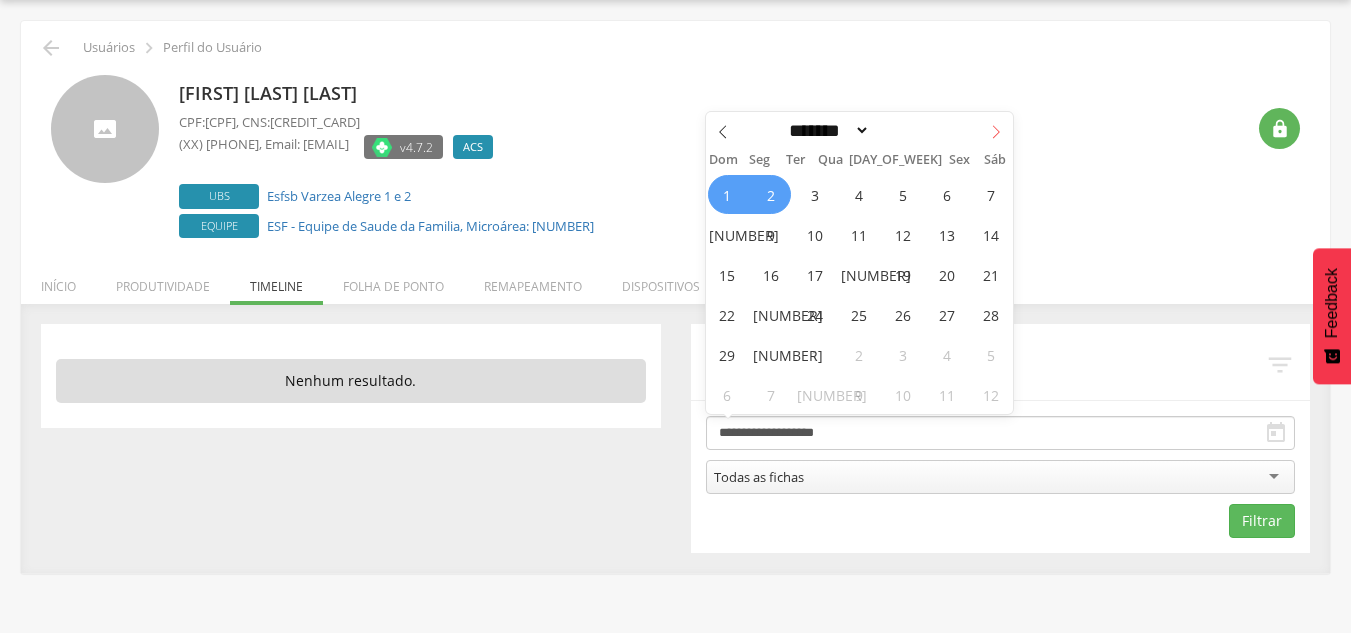 click 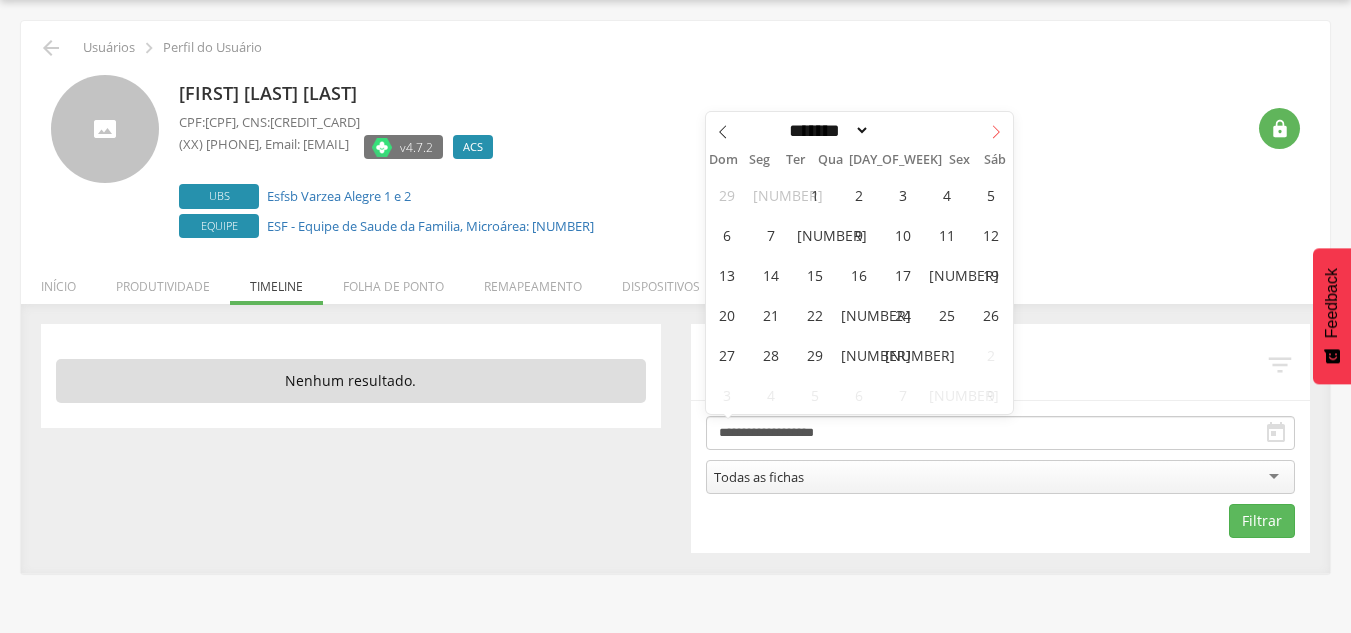 click 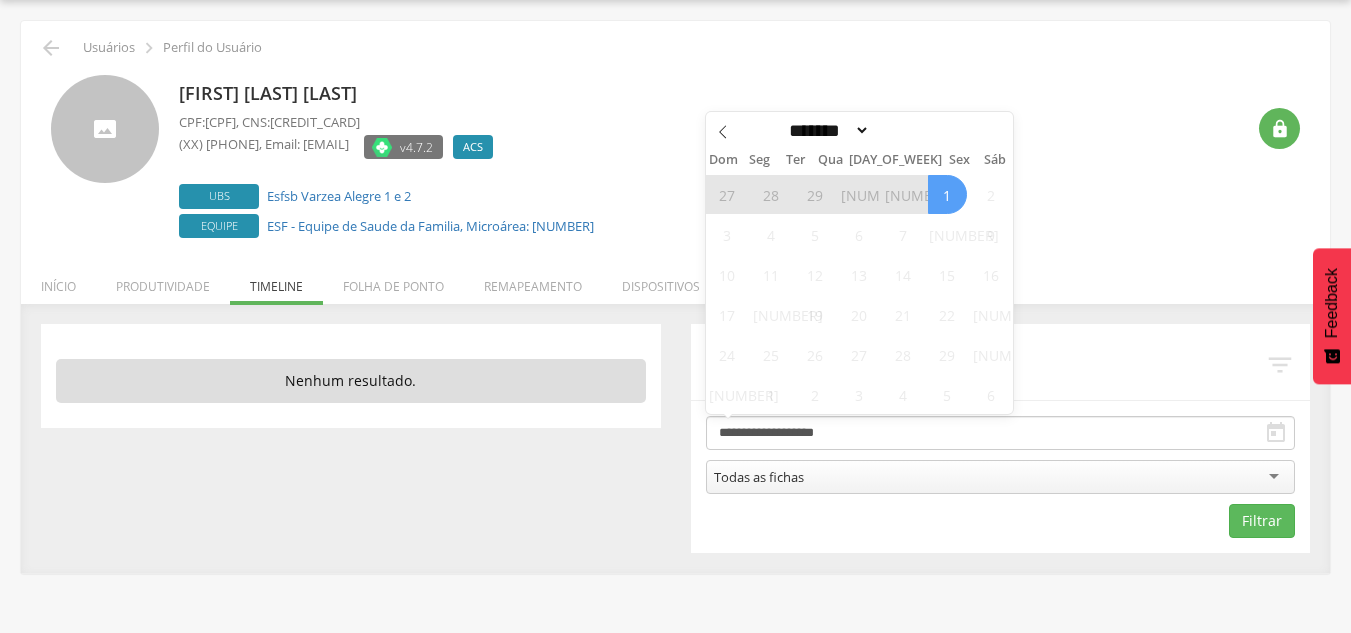 click on "1" at bounding box center (947, 194) 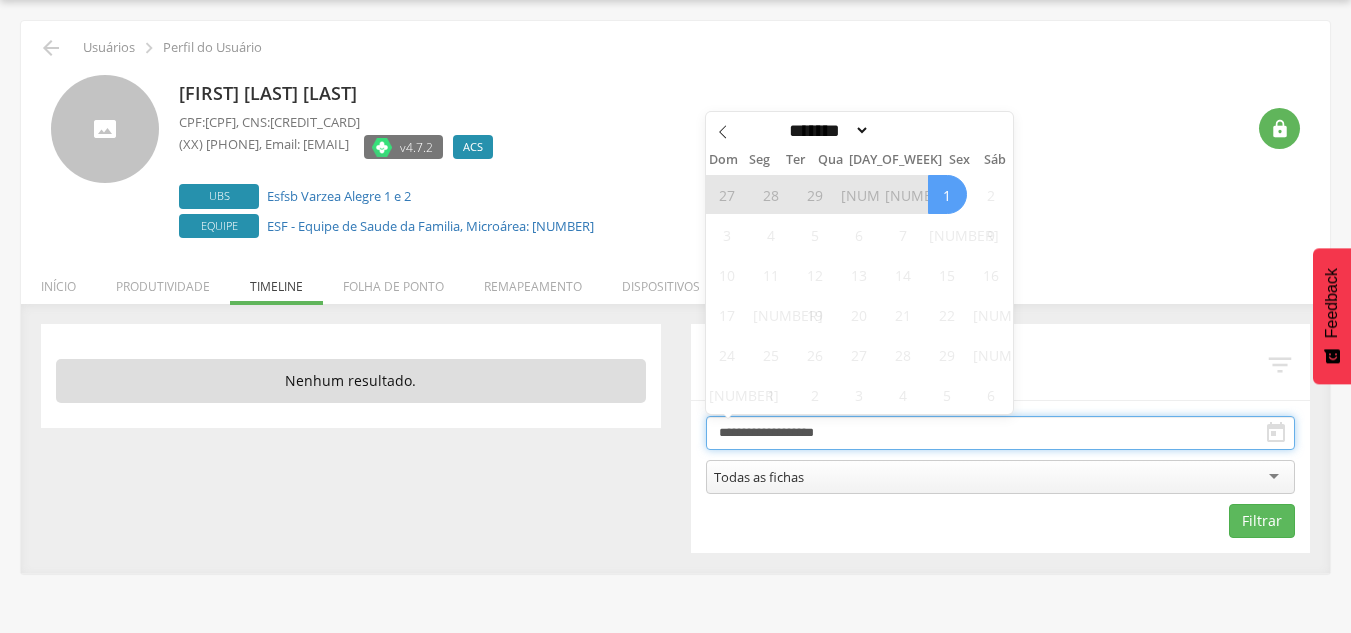 type on "**********" 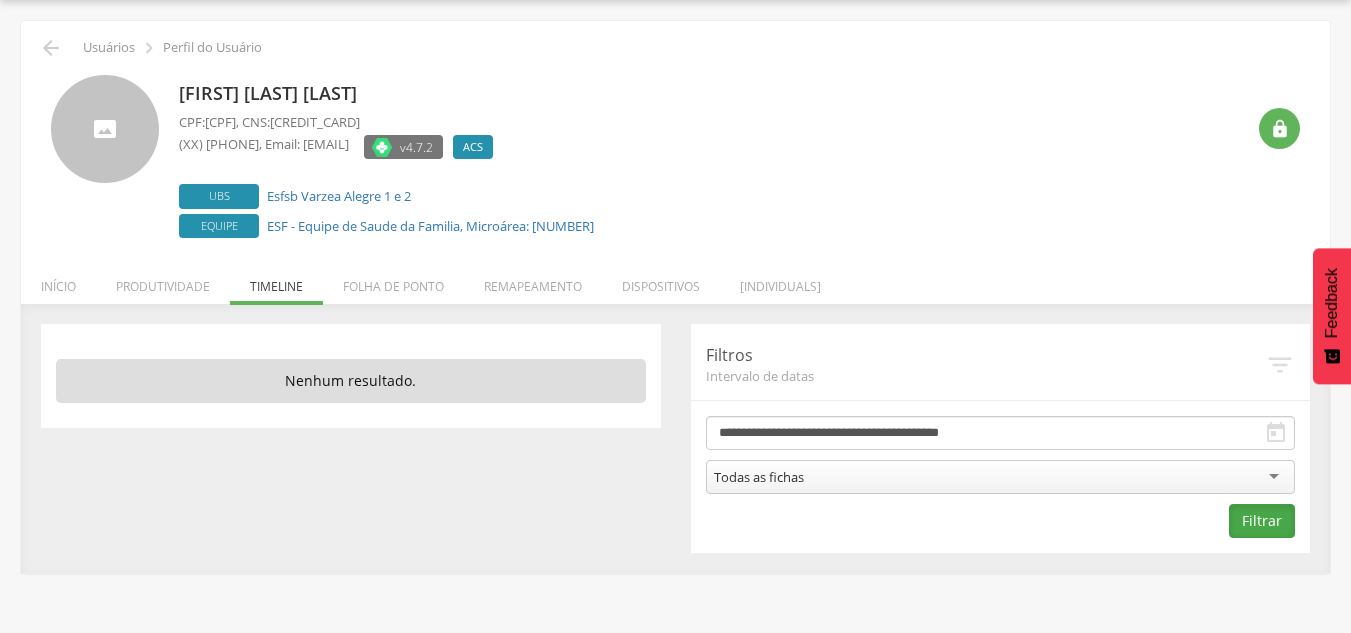 click on "Filtrar" at bounding box center (1262, 521) 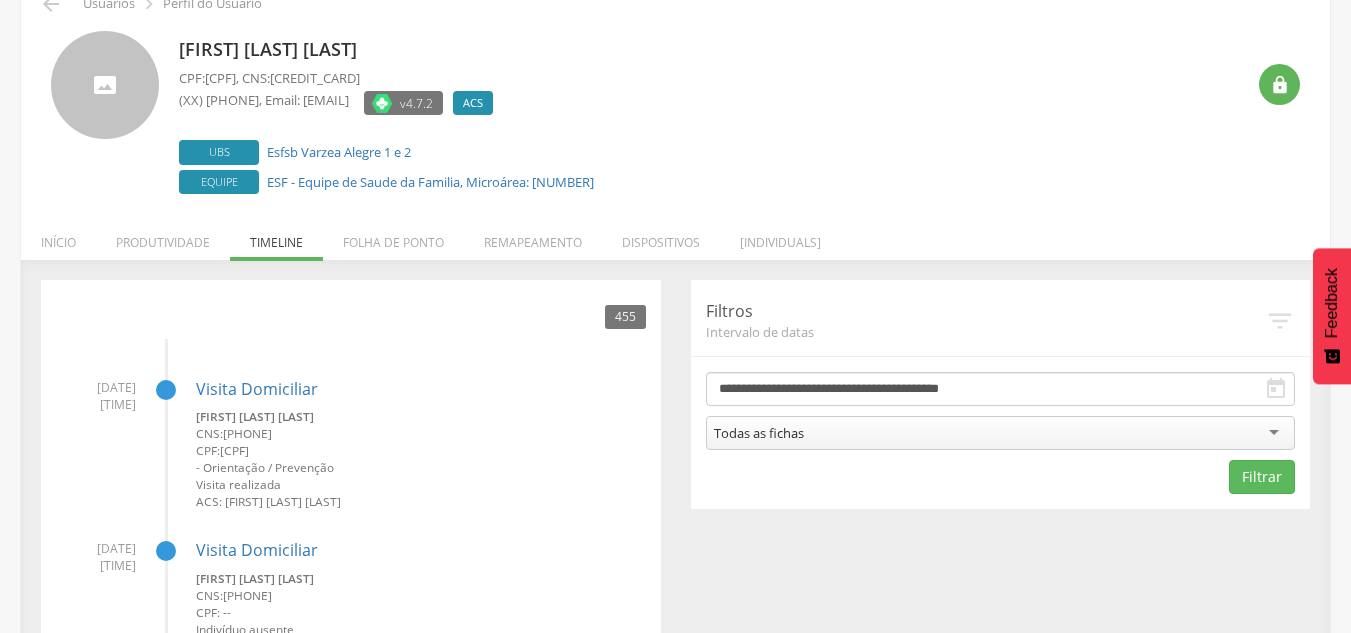 scroll, scrollTop: 0, scrollLeft: 0, axis: both 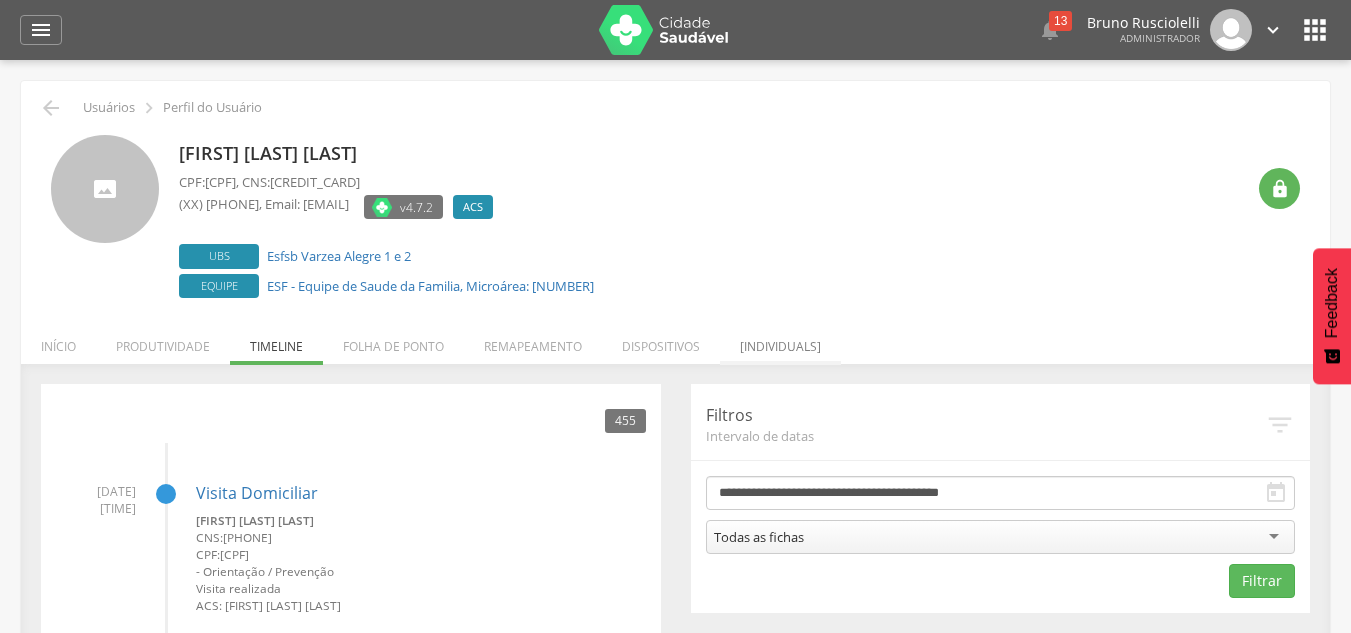 click on "[INDIVIDUALS]" at bounding box center [780, 341] 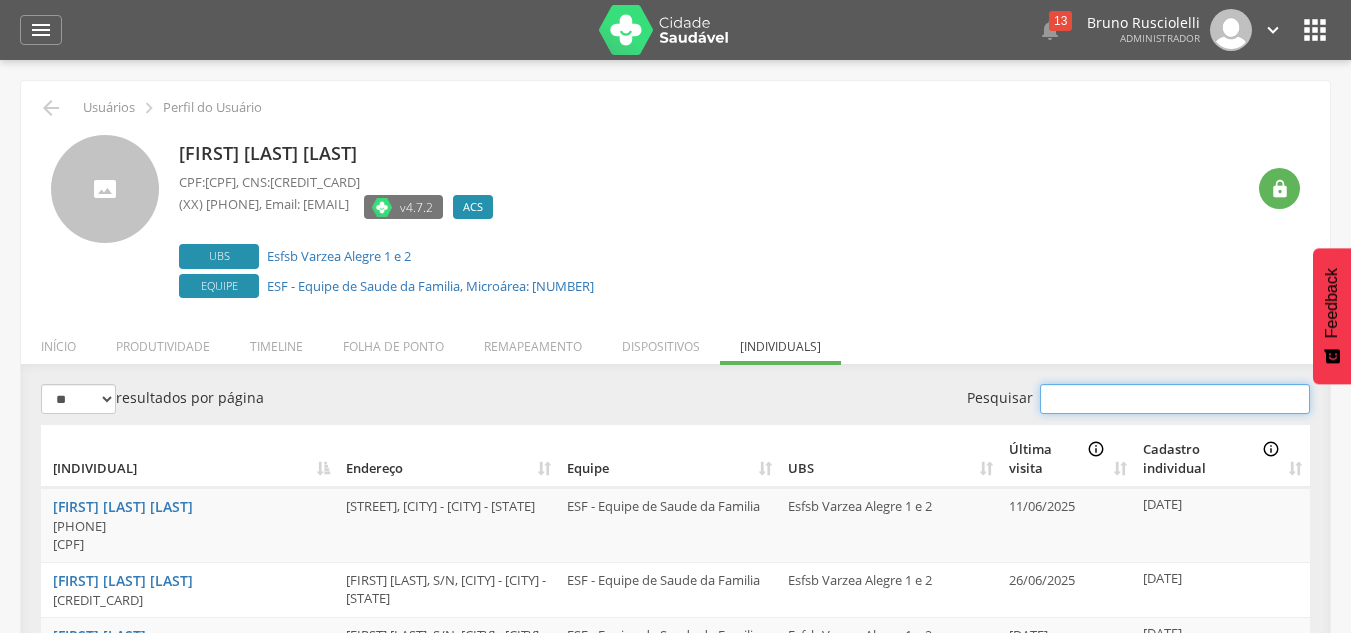 click on "Pesquisar" at bounding box center (1175, 399) 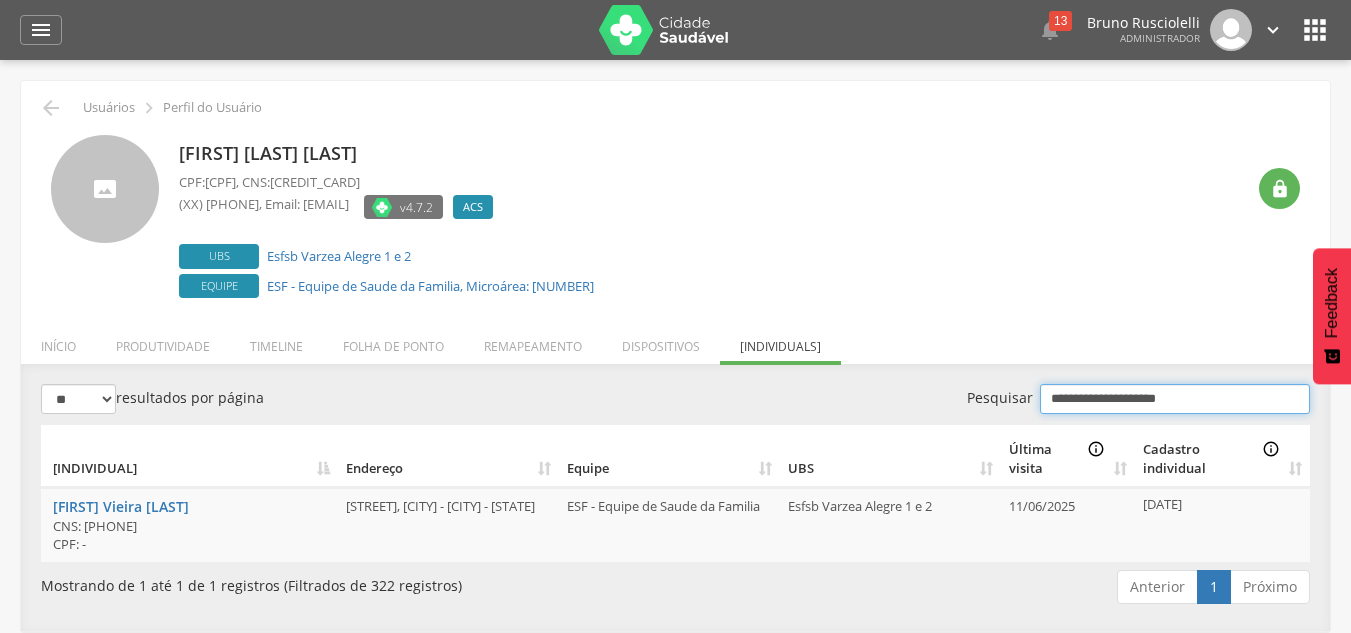 type on "**********" 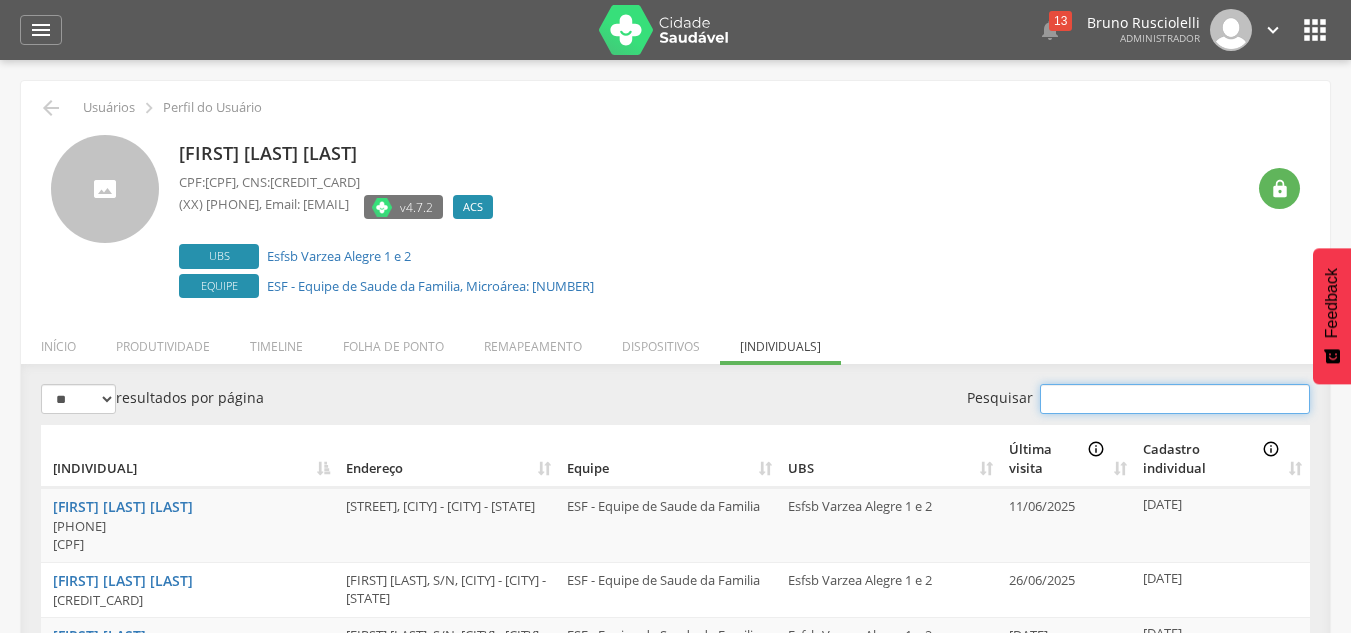 click on "Pesquisar" at bounding box center (1175, 399) 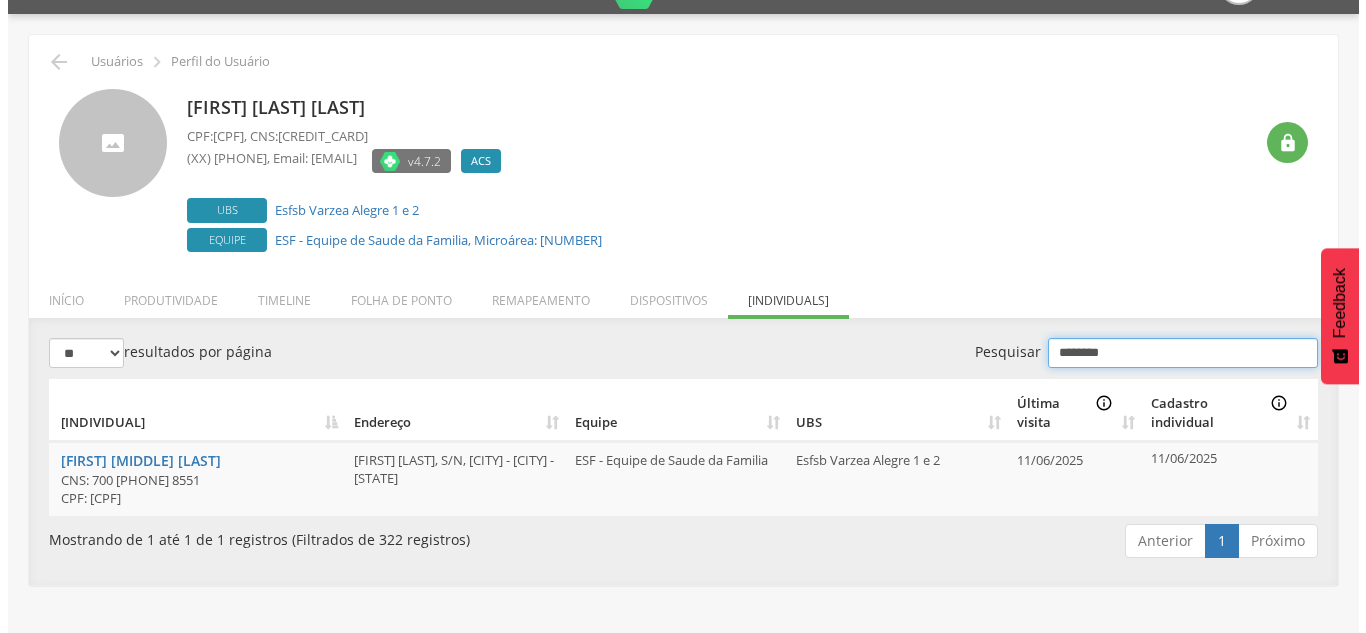 scroll, scrollTop: 60, scrollLeft: 0, axis: vertical 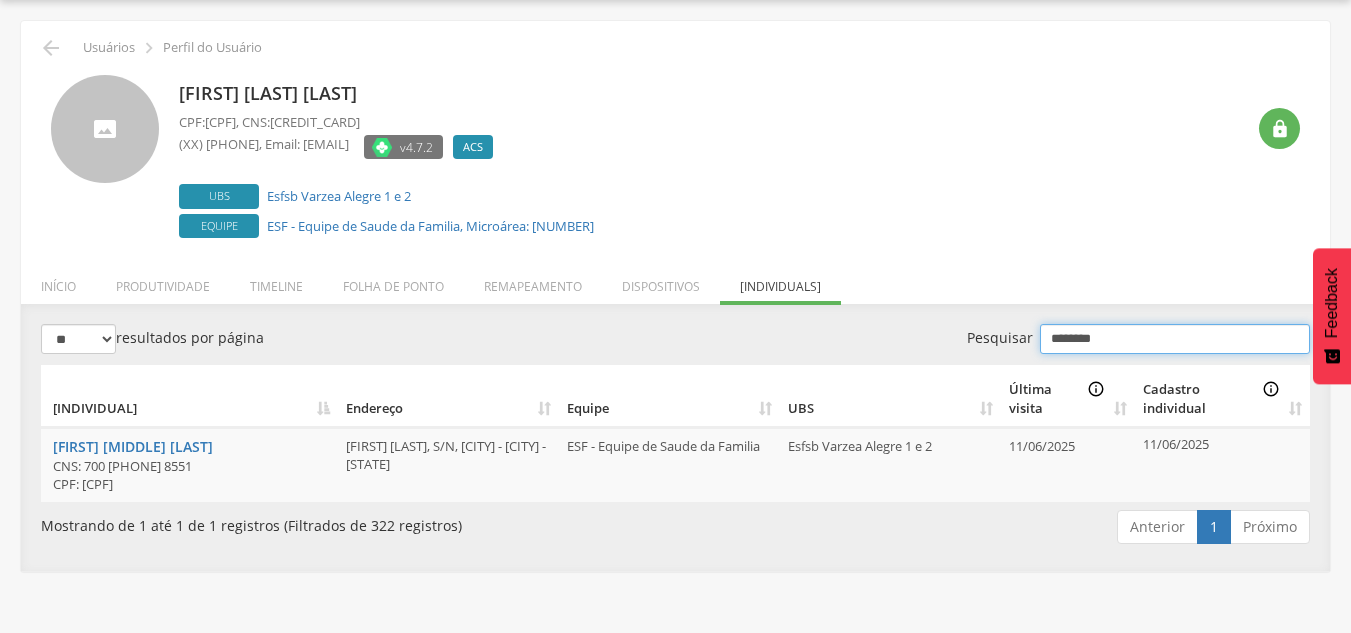 drag, startPoint x: 1141, startPoint y: 343, endPoint x: 946, endPoint y: 293, distance: 201.30823 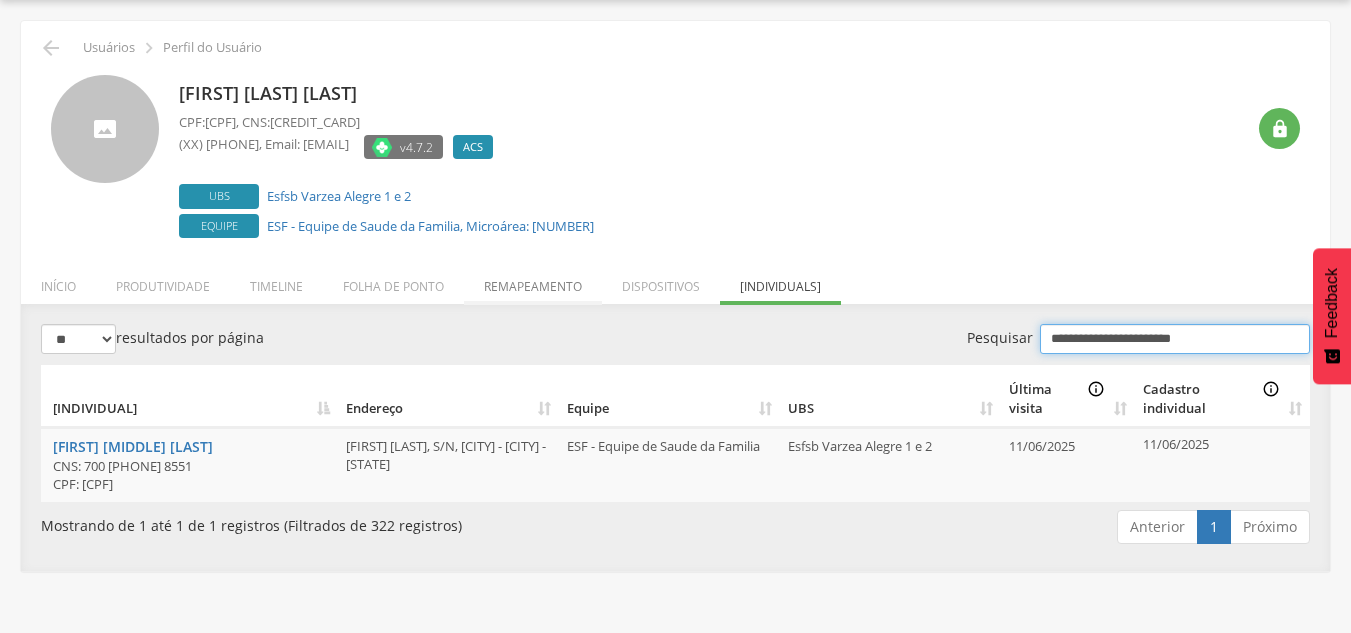 type on "**********" 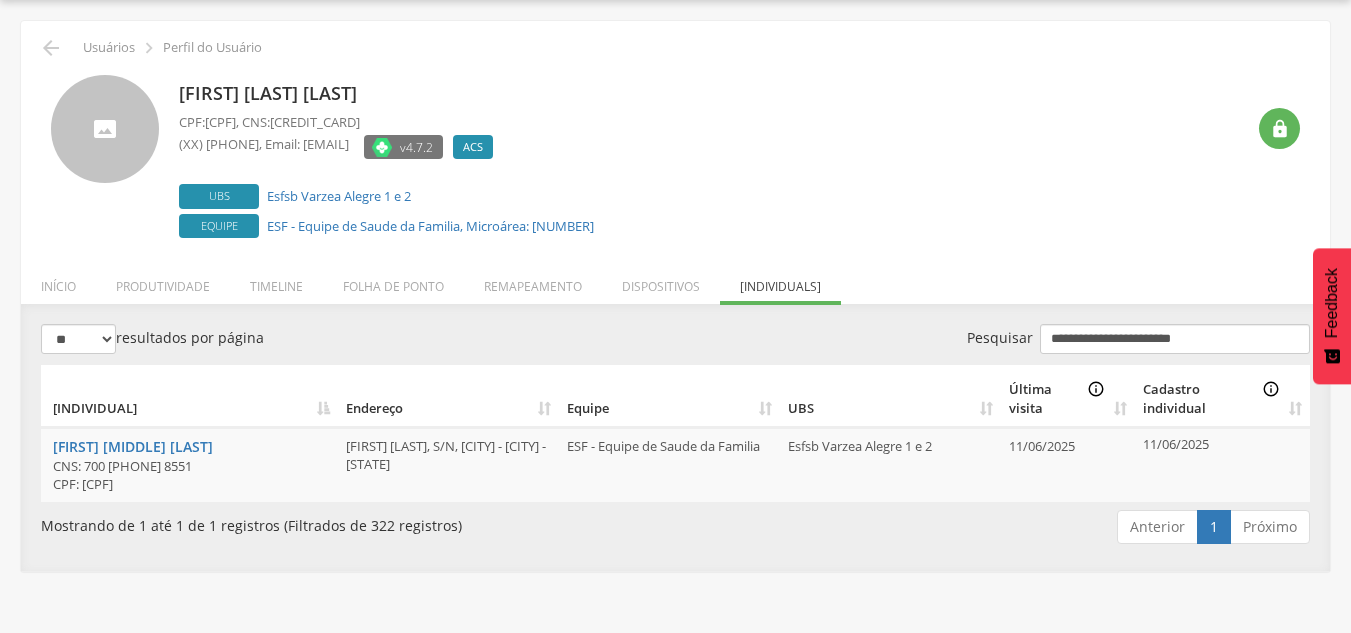 click on "Remapeamento" at bounding box center [533, 281] 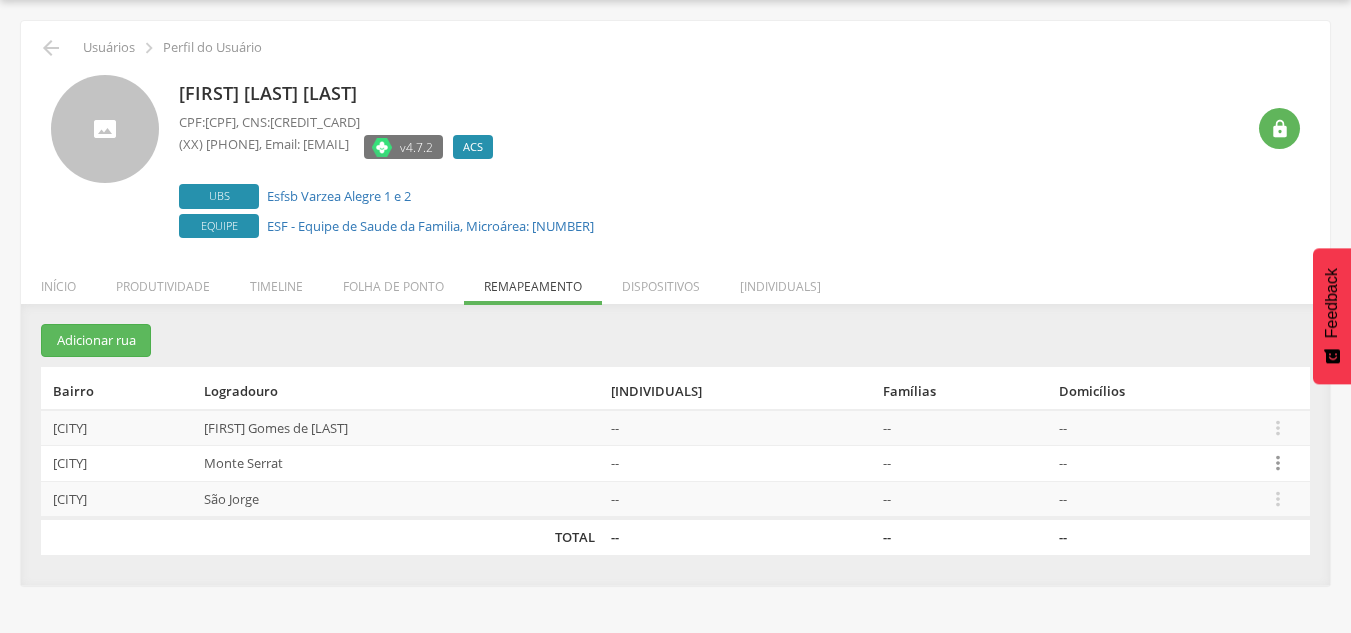 click on "" at bounding box center [1278, 463] 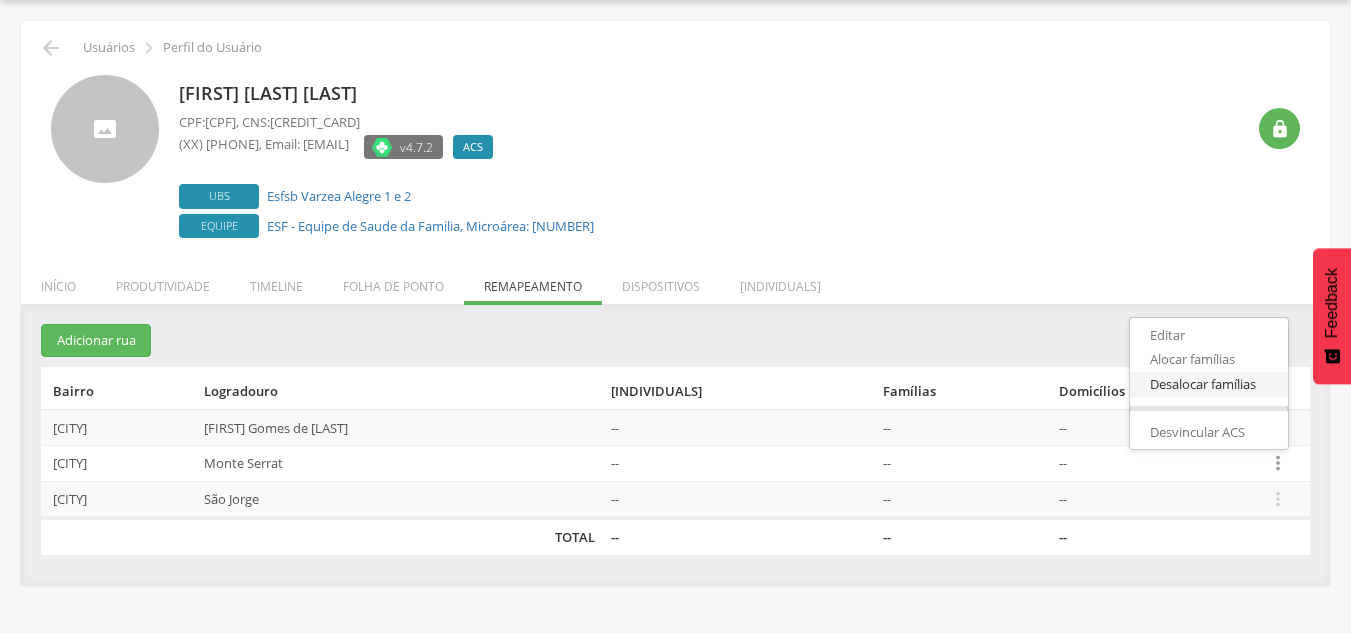 click on "Desalocar famílias" at bounding box center [1209, 384] 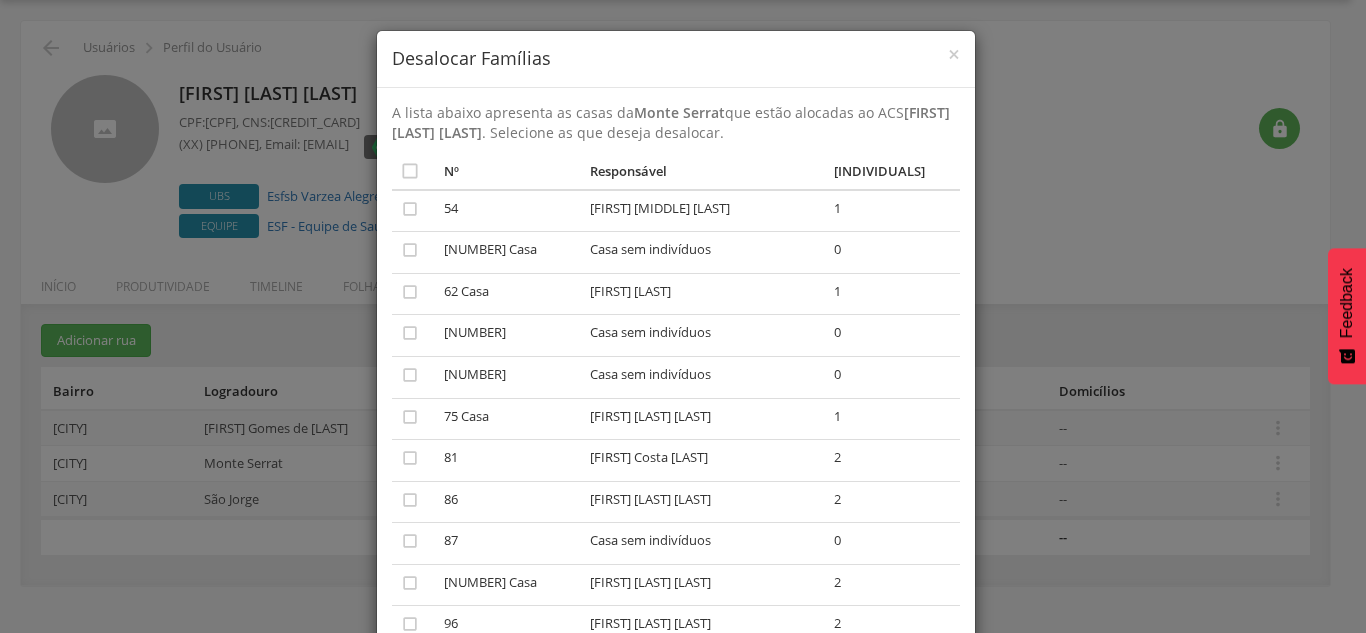 click on "×
Desalocar Famílias" at bounding box center [676, 59] 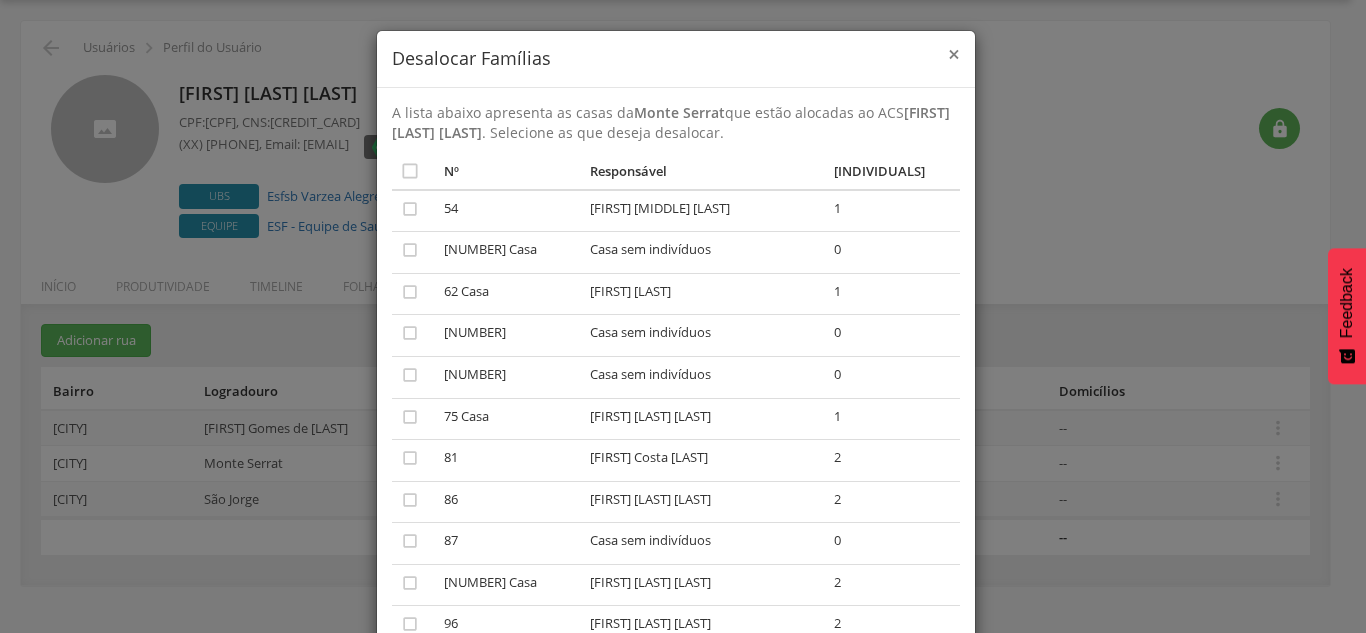 click on "×" at bounding box center [954, 54] 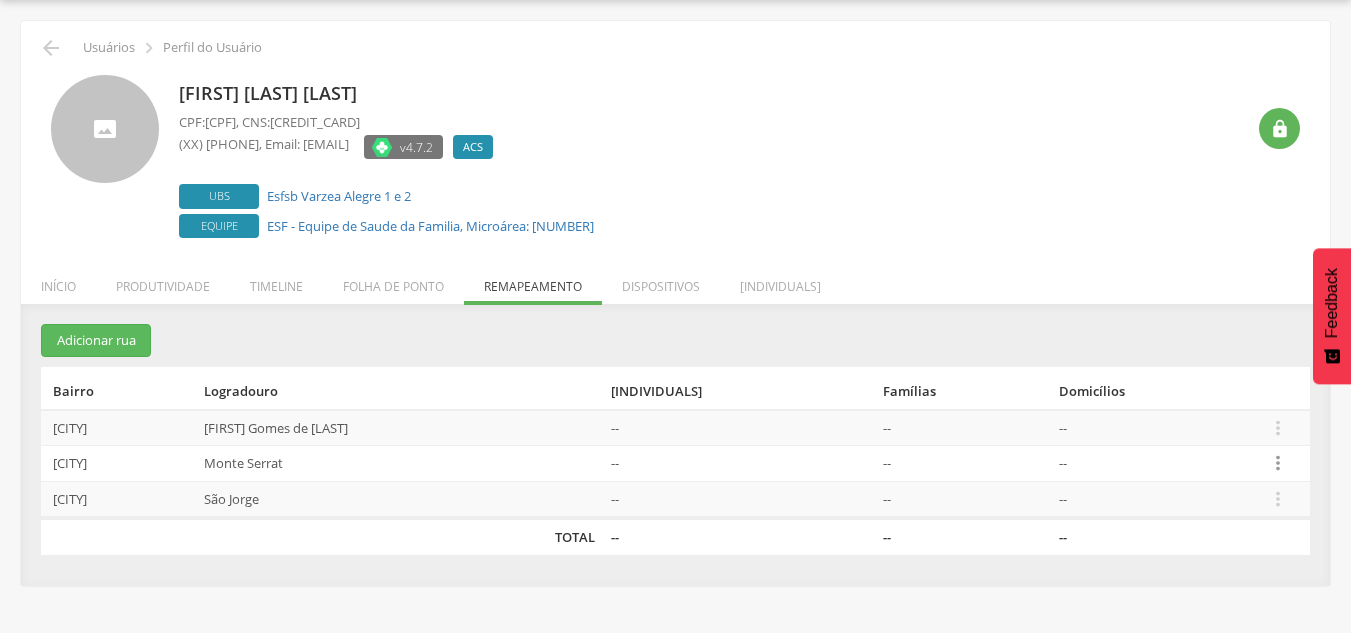 click on "" at bounding box center (1278, 463) 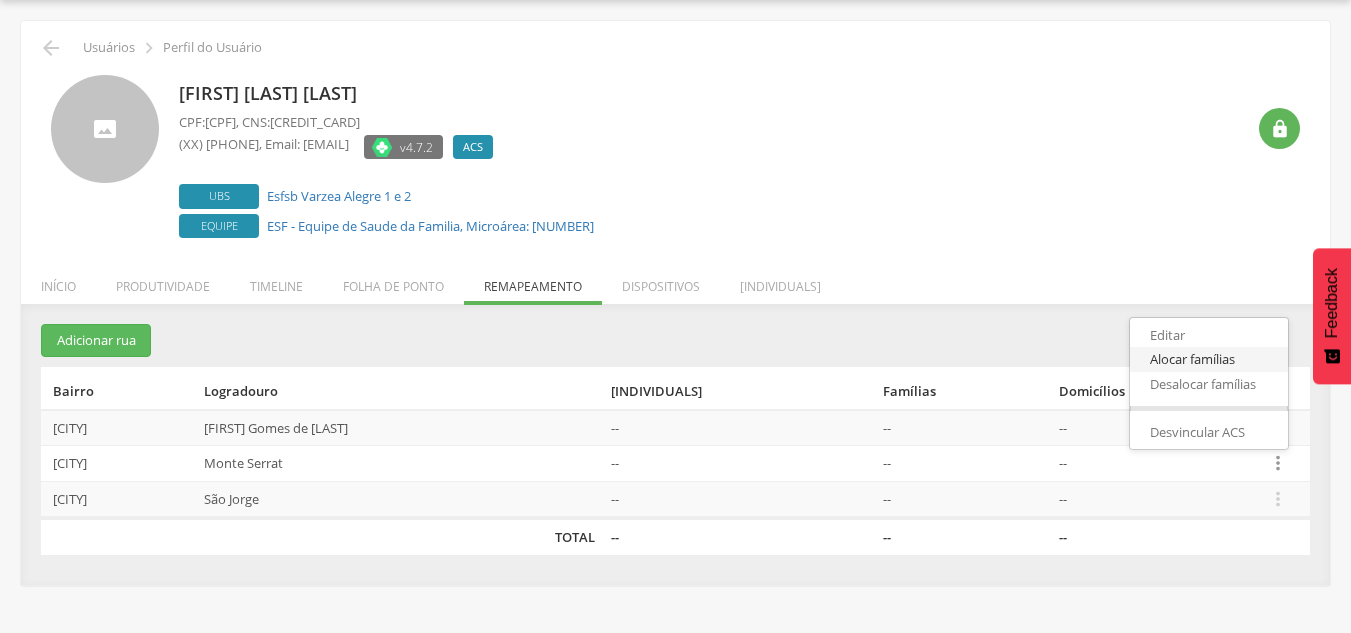 click on "Alocar famílias" at bounding box center [1209, 359] 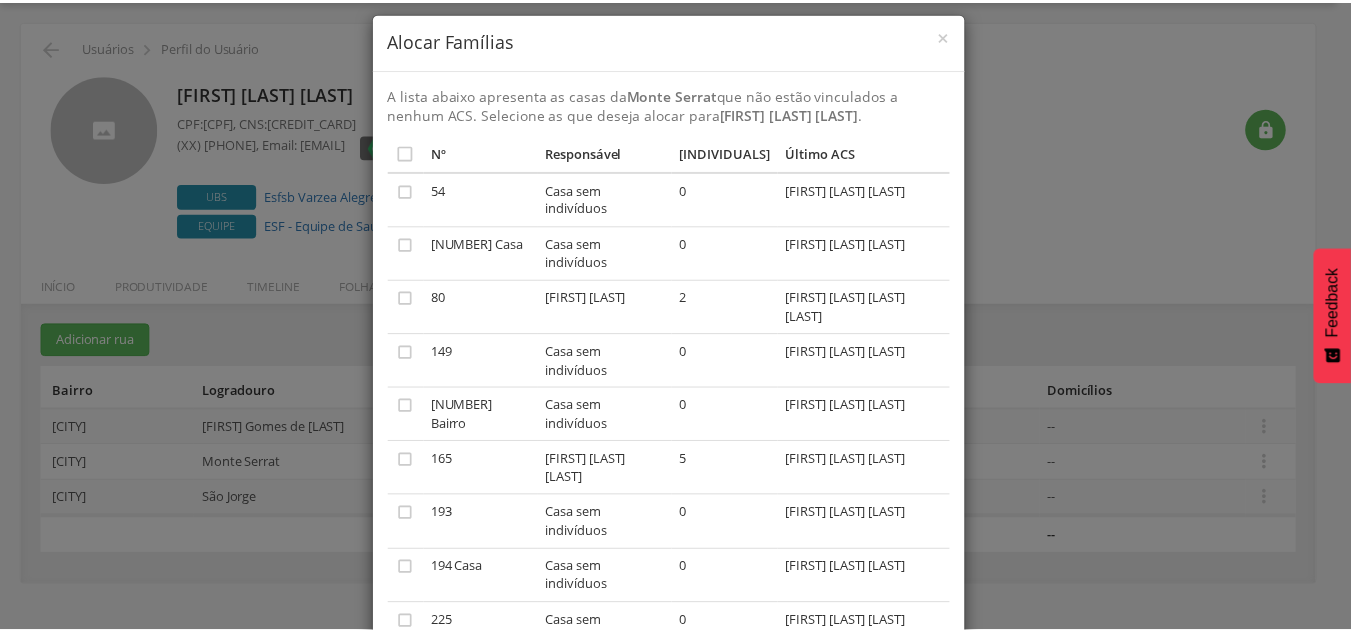 scroll, scrollTop: 0, scrollLeft: 0, axis: both 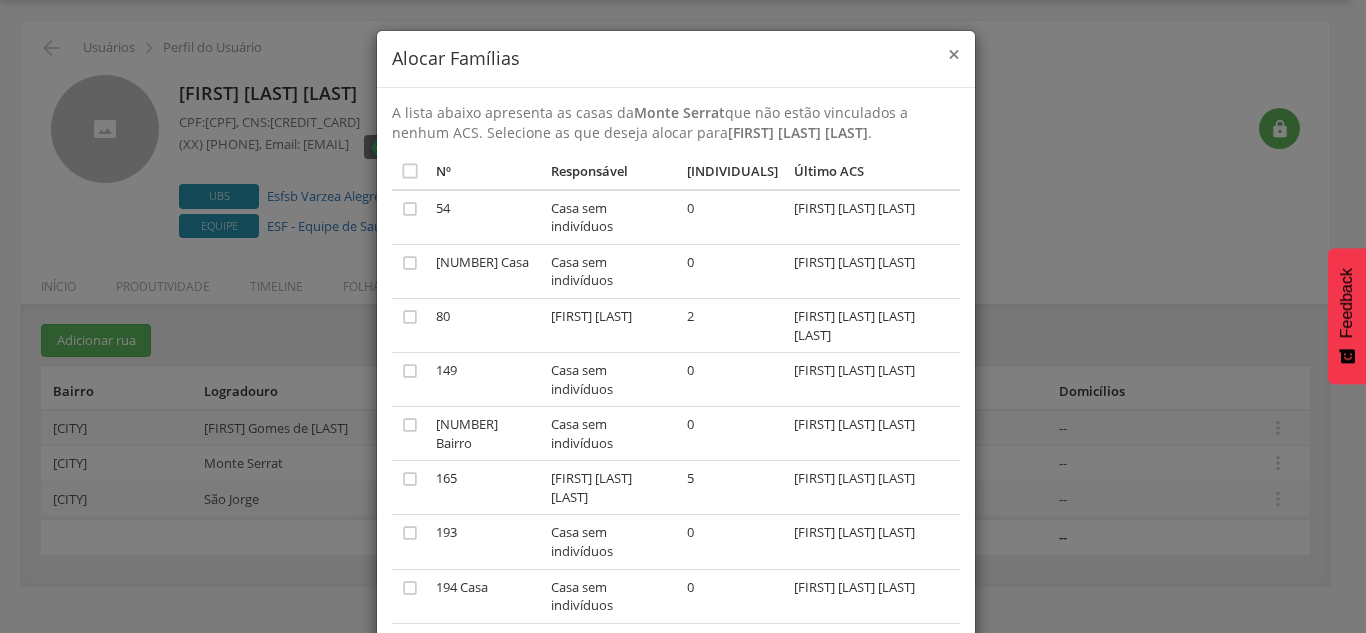 click on "×" at bounding box center [954, 54] 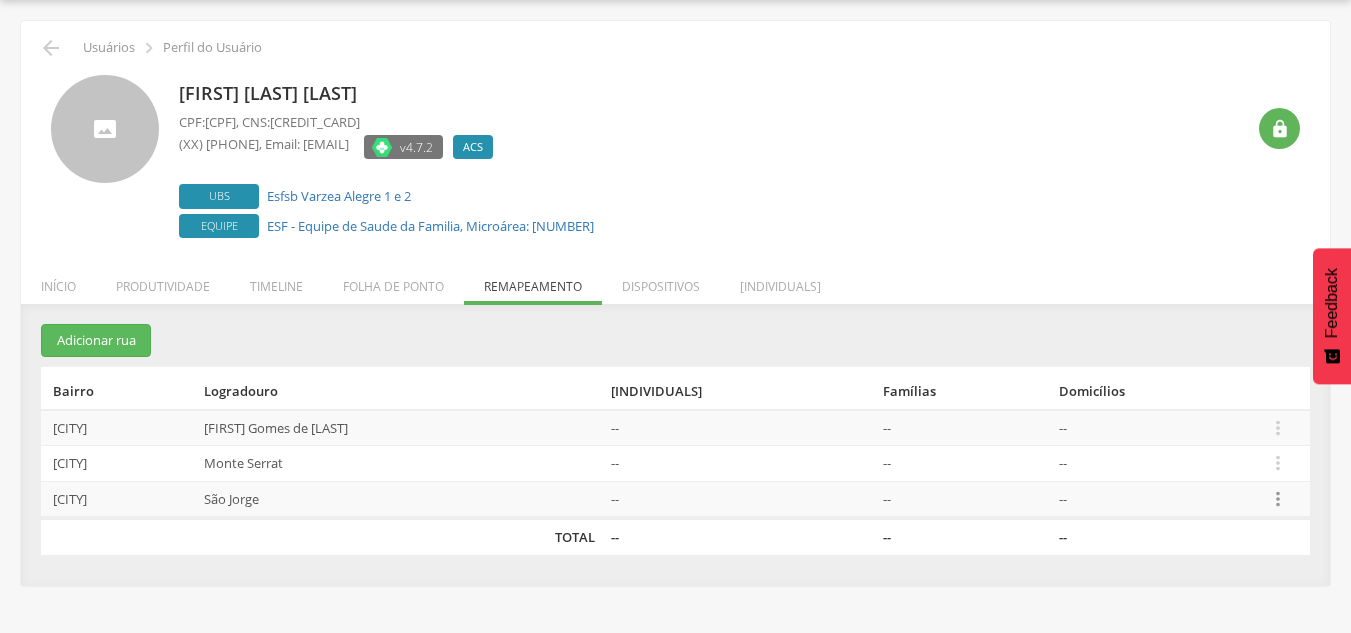 click on "" at bounding box center (1278, 499) 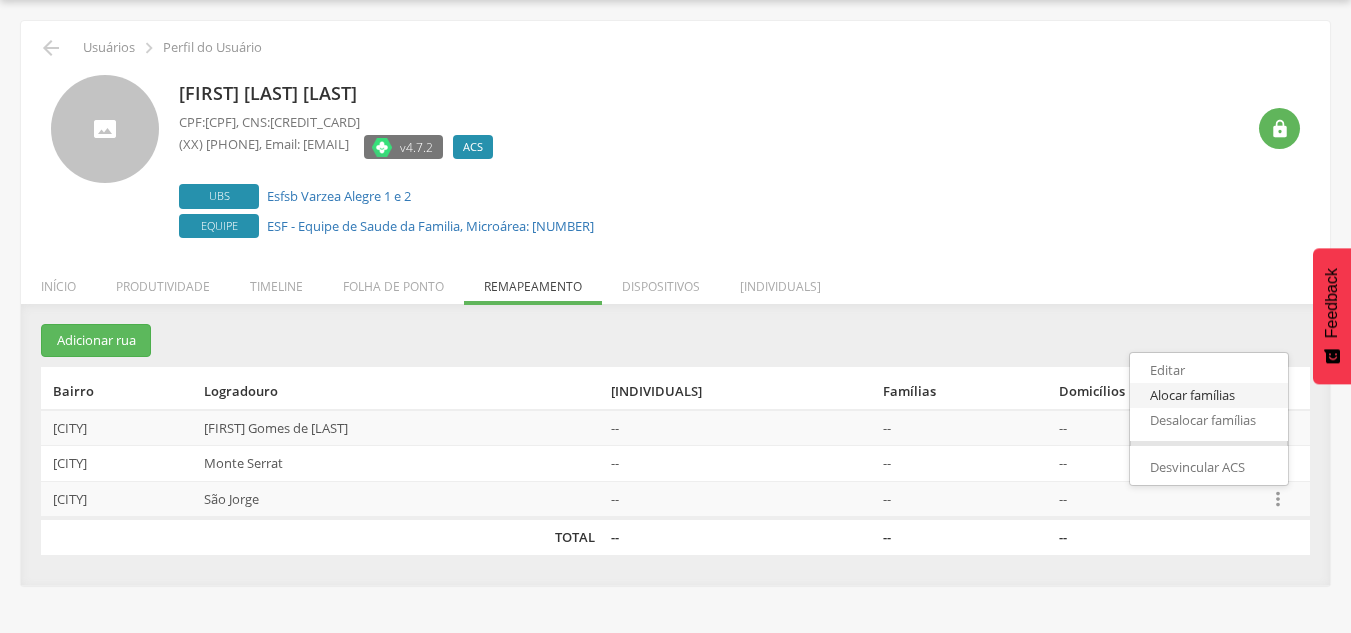 click on "Alocar famílias" at bounding box center [1209, 395] 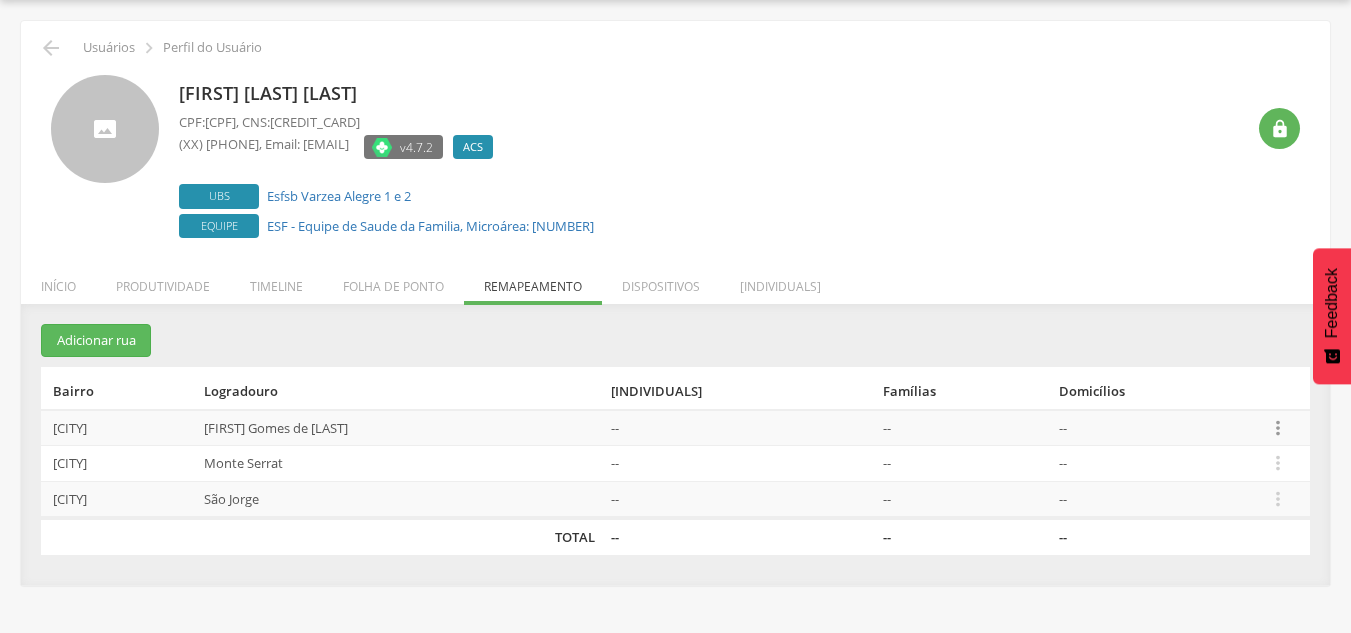 click on "" at bounding box center (1278, 428) 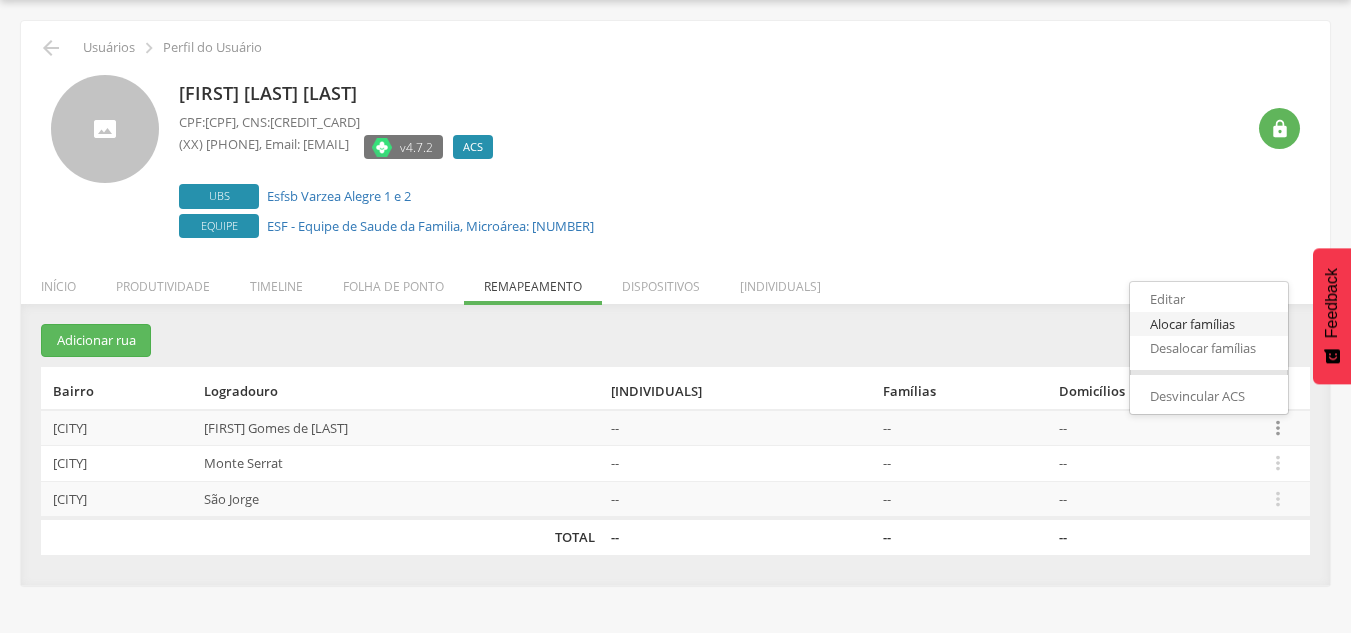 click on "Alocar famílias" at bounding box center [1209, 324] 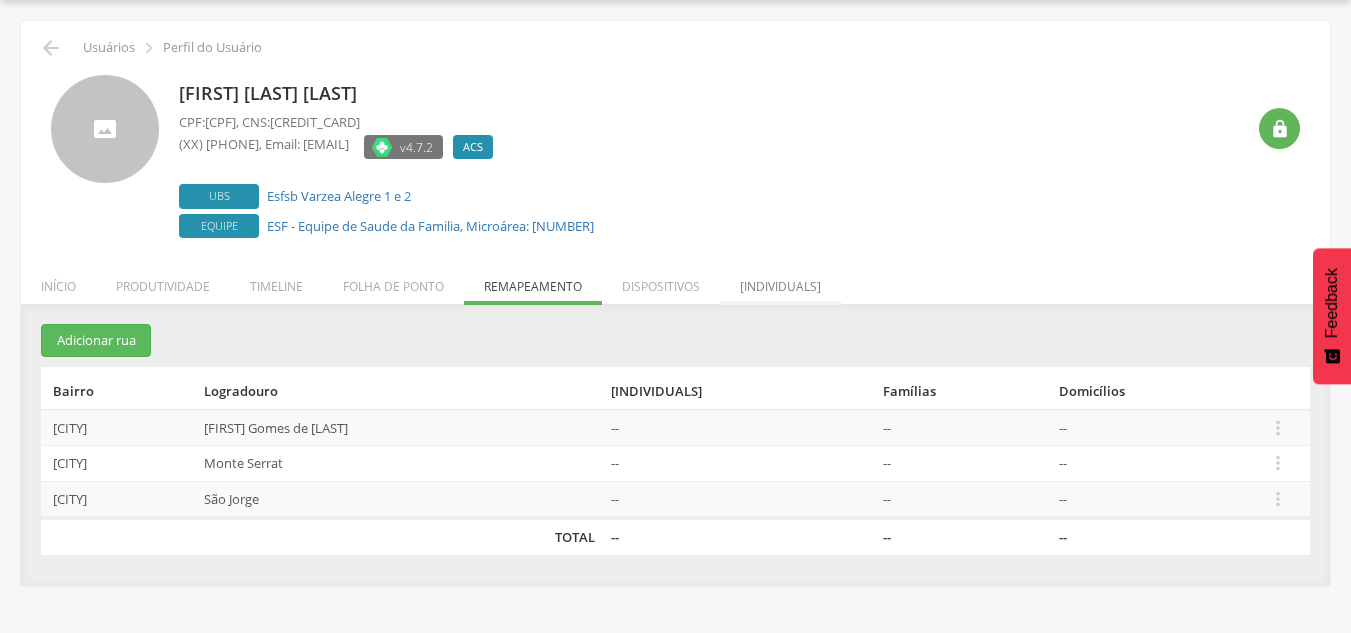 click on "[INDIVIDUALS]" at bounding box center [780, 281] 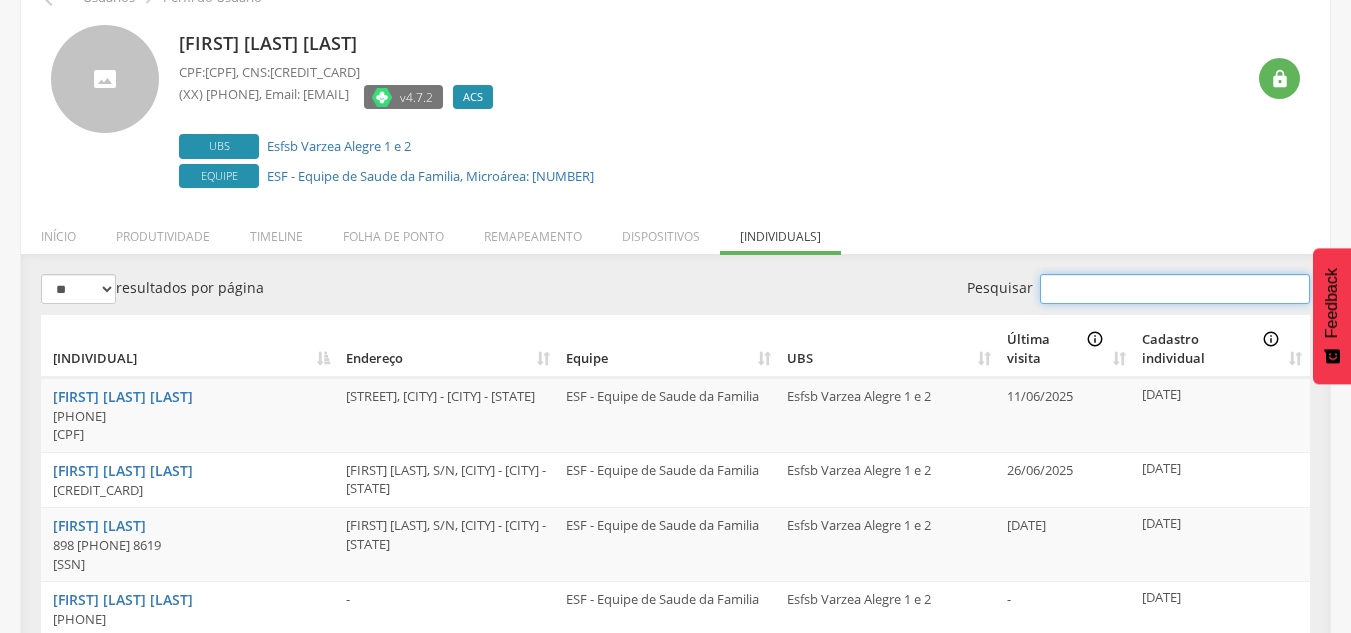 click on "Pesquisar" at bounding box center (1175, 289) 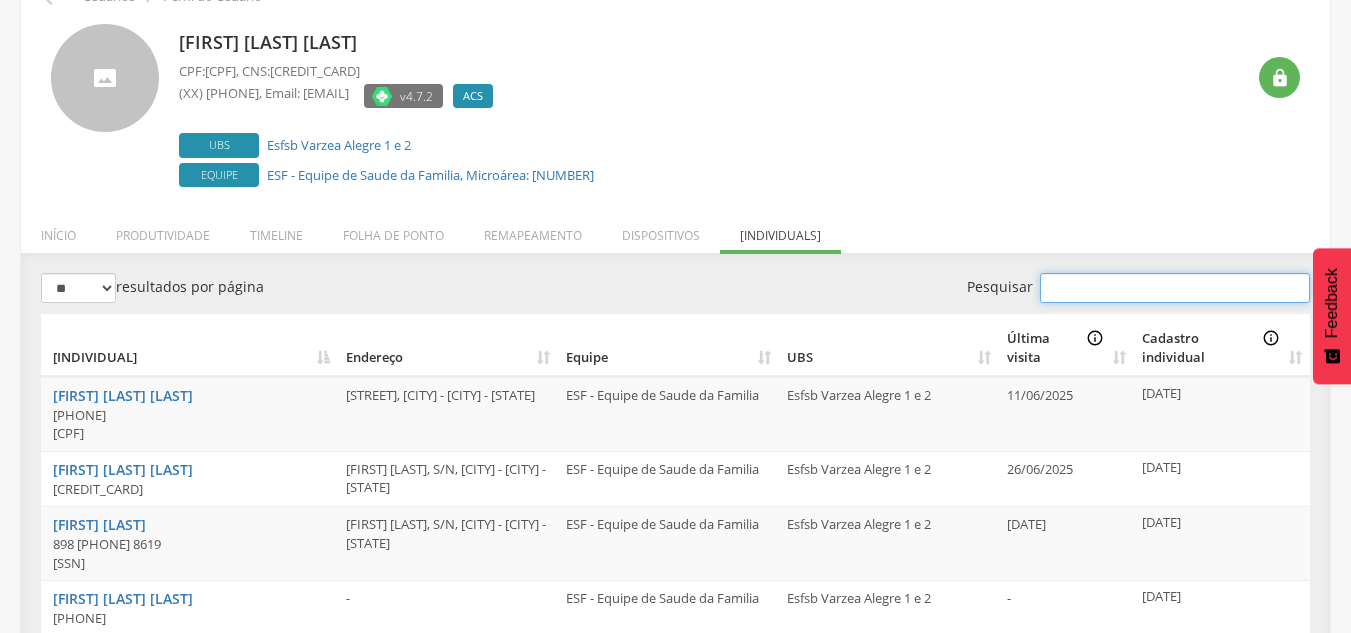 paste on "**********" 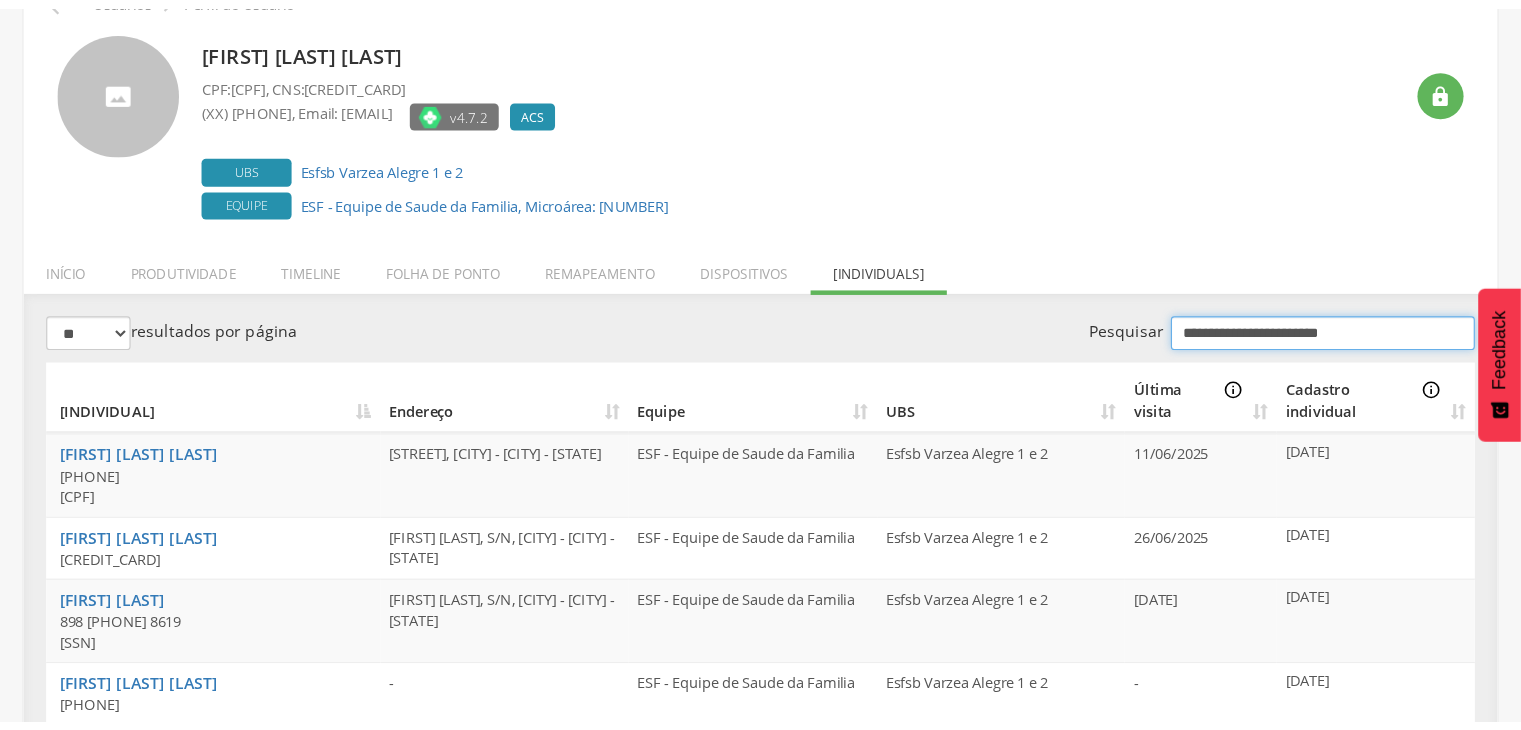 scroll, scrollTop: 60, scrollLeft: 0, axis: vertical 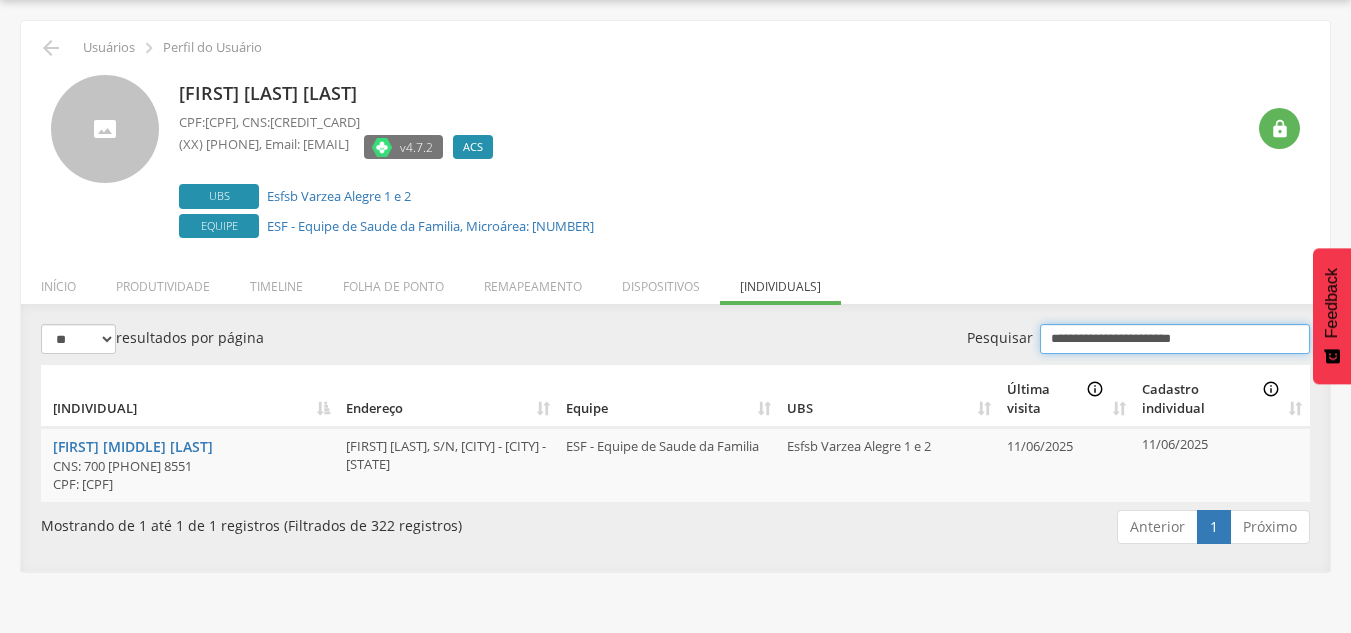 type on "**********" 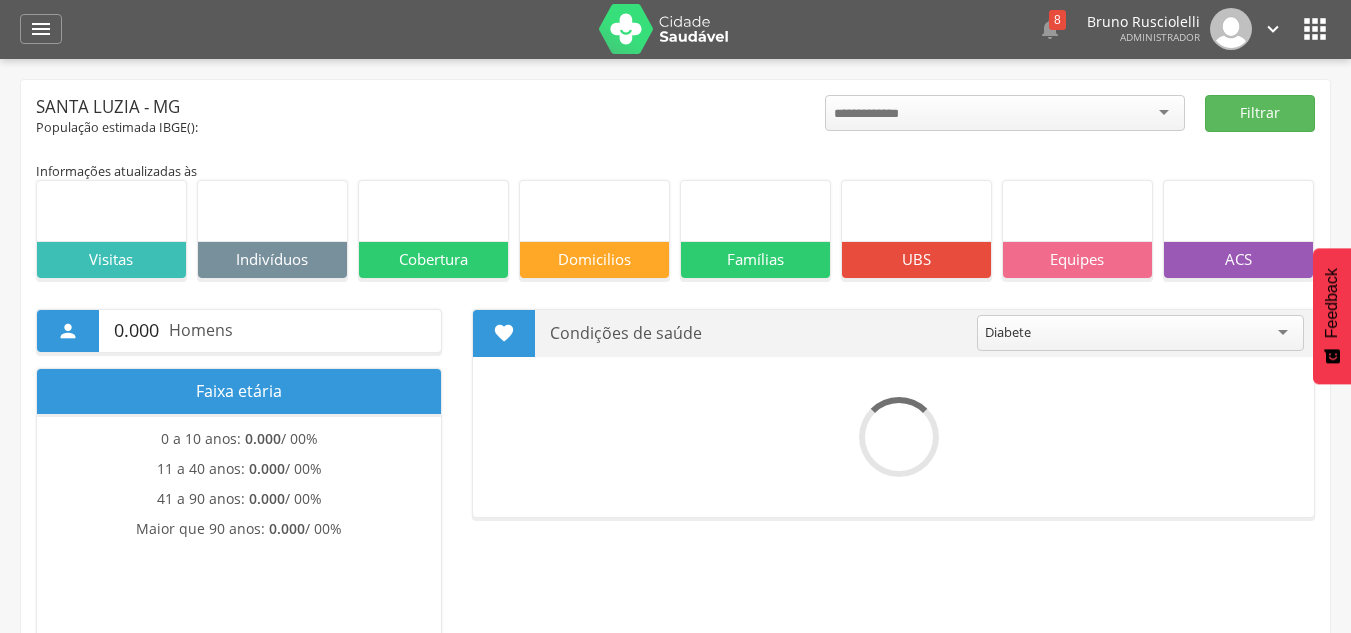 scroll, scrollTop: 1, scrollLeft: 0, axis: vertical 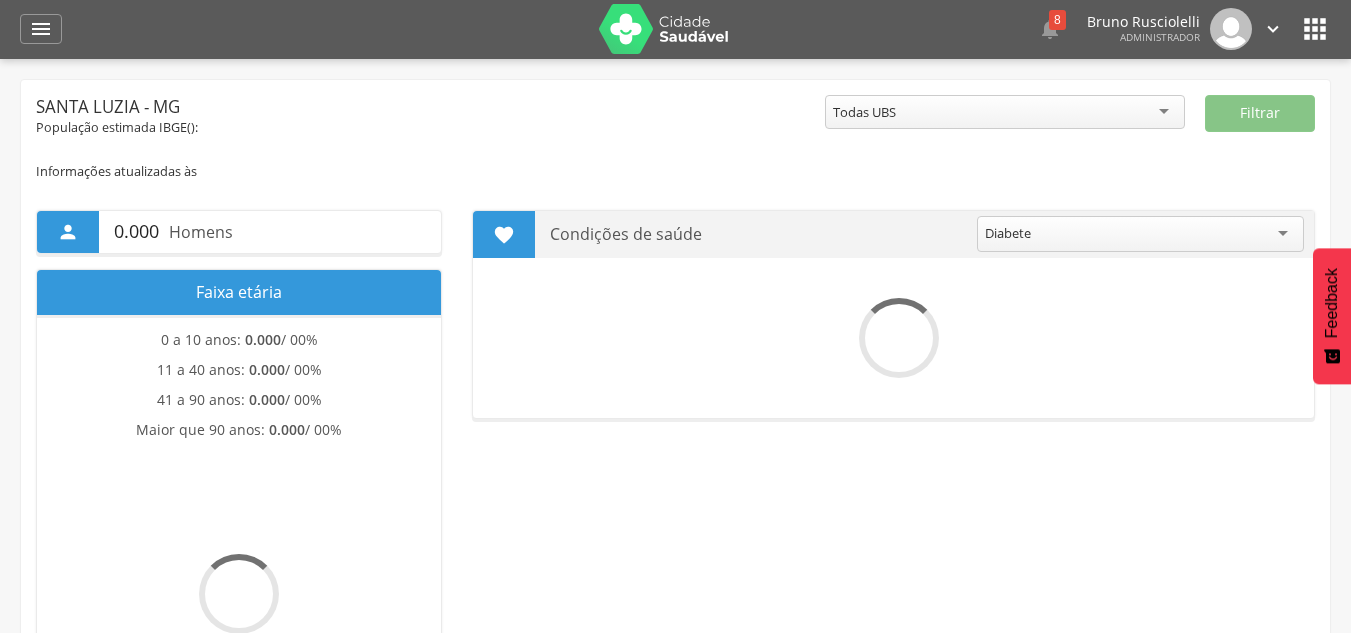 click on "" at bounding box center (1315, 29) 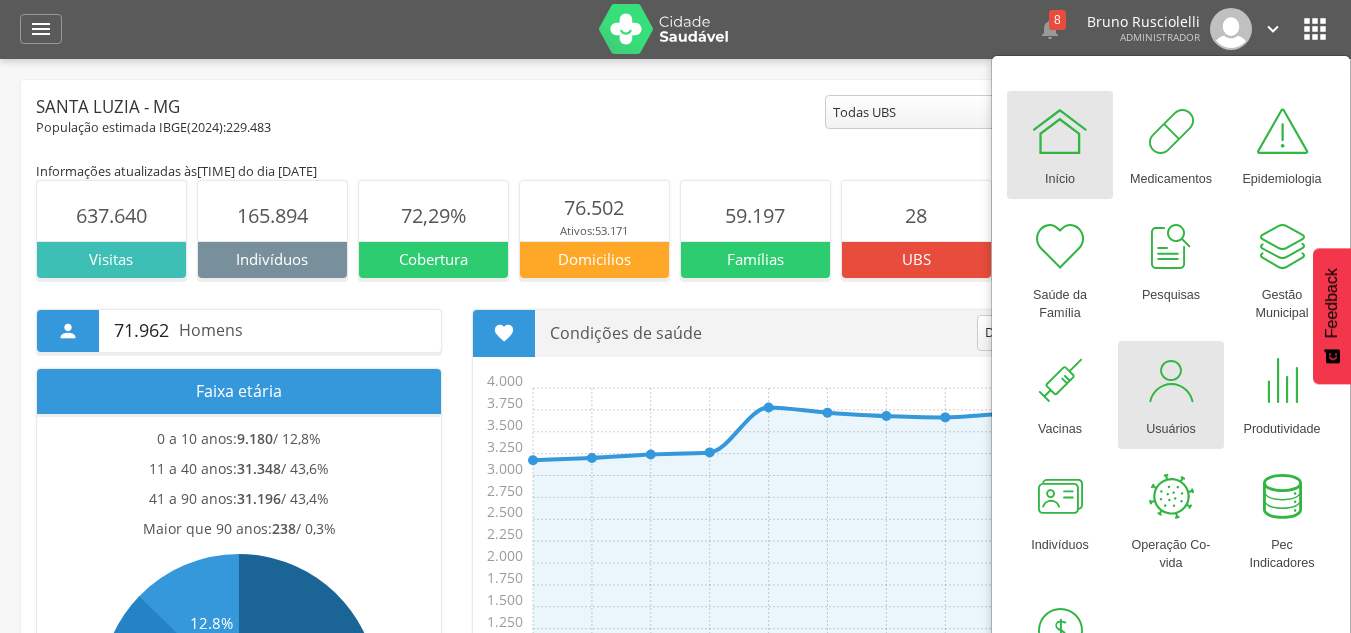 click on "Usuários" at bounding box center [1171, 425] 